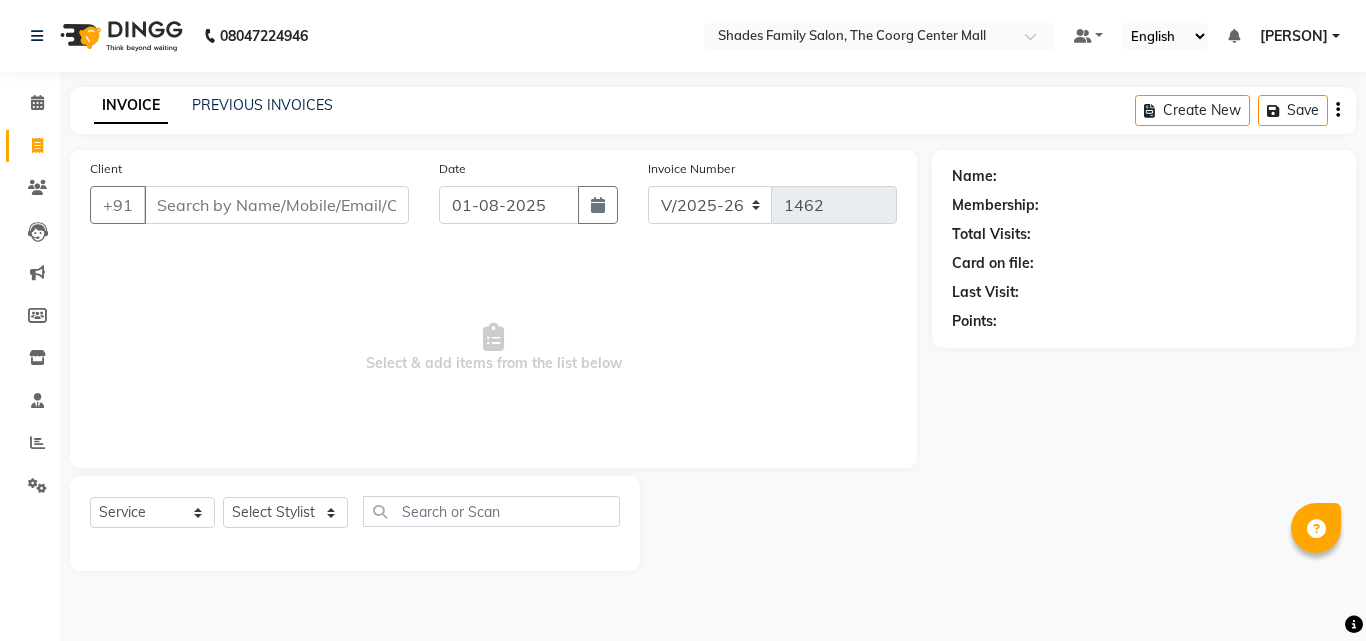 select on "7447" 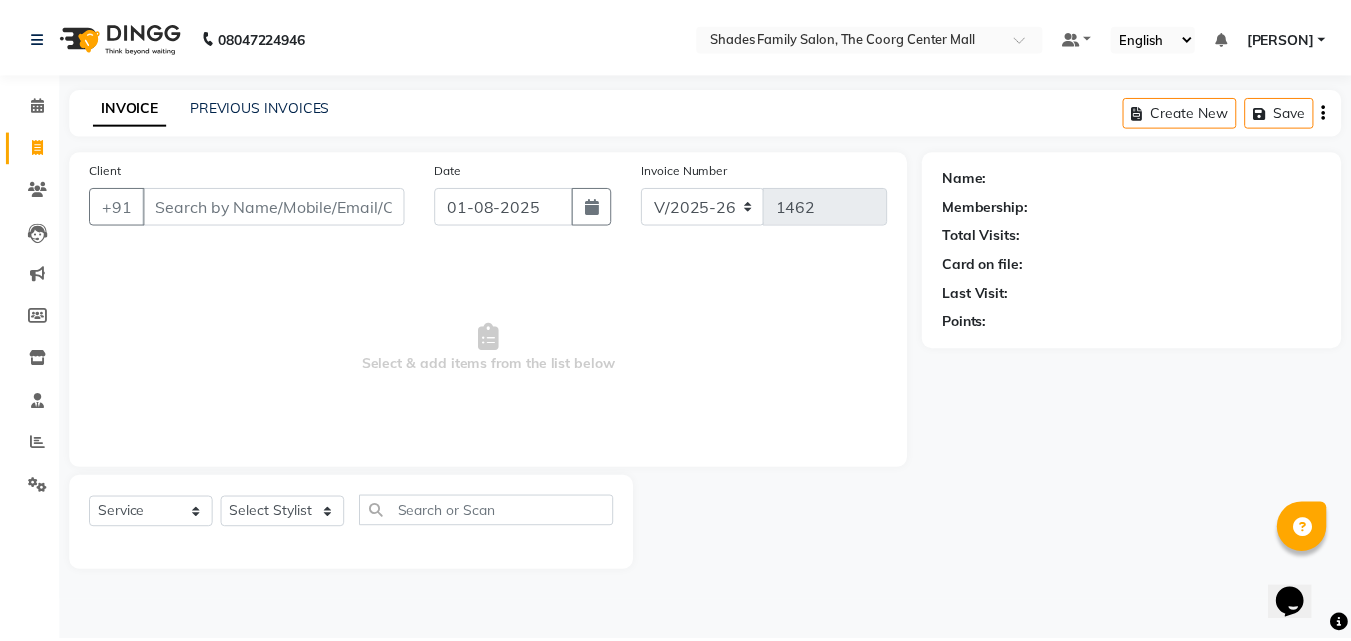 scroll, scrollTop: 0, scrollLeft: 0, axis: both 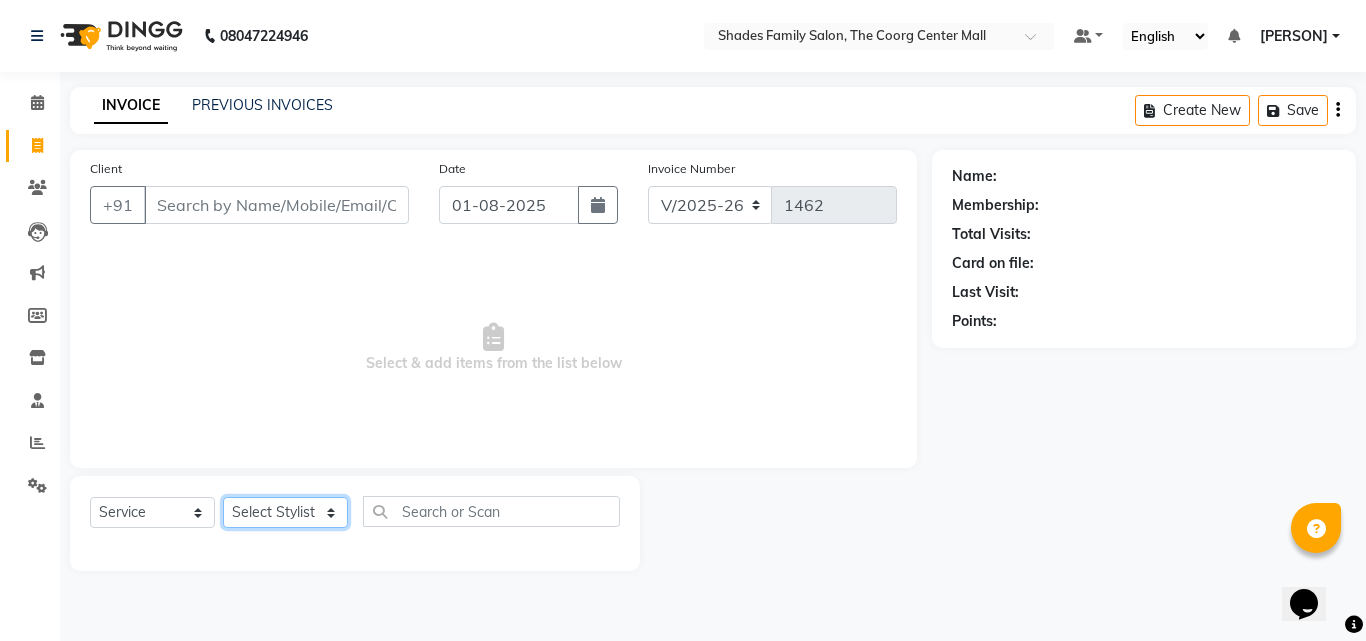 click on "Select Stylist [PERSON] [PERSON] [PERSON] [PERSON] [PERSON] [PERSON]" 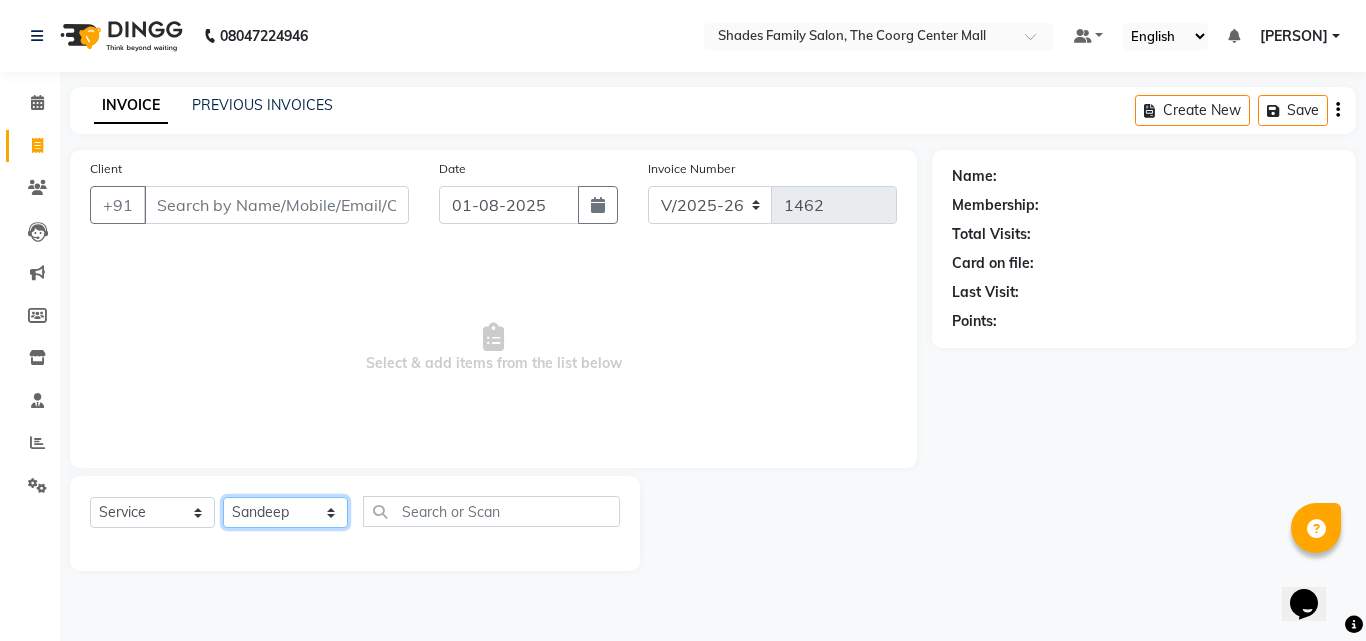 click on "Select Stylist [PERSON] [PERSON] [PERSON] [PERSON] [PERSON] [PERSON]" 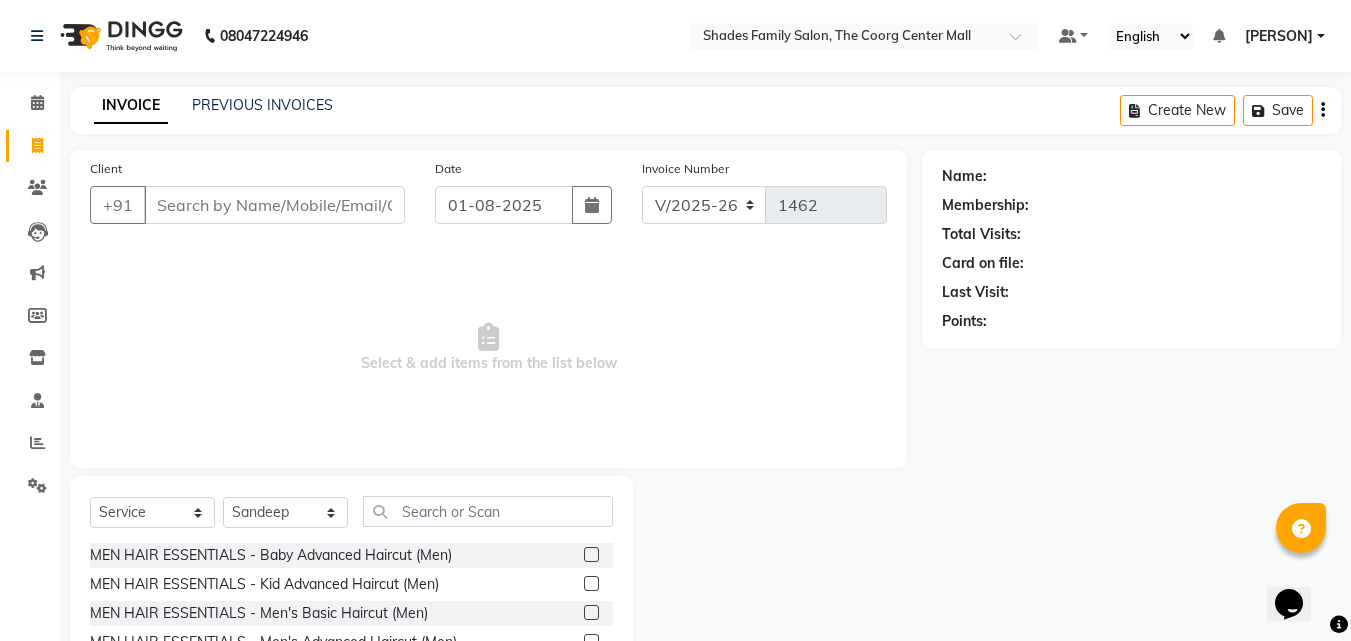 click 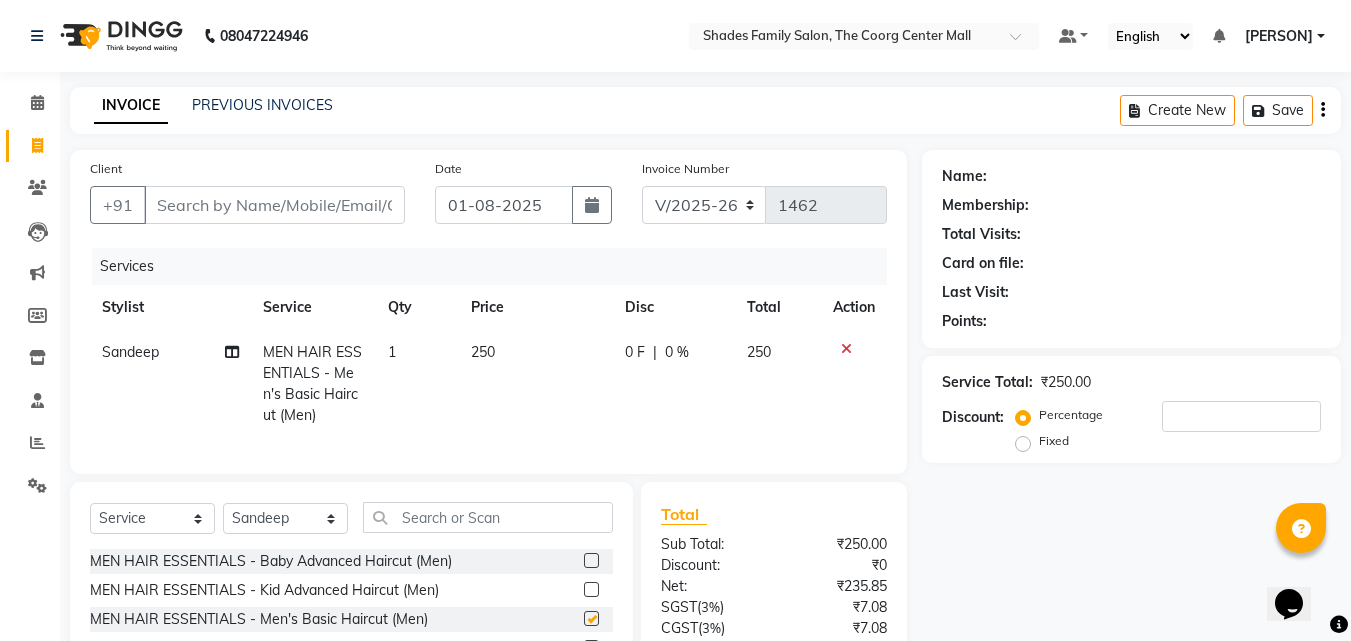 checkbox on "false" 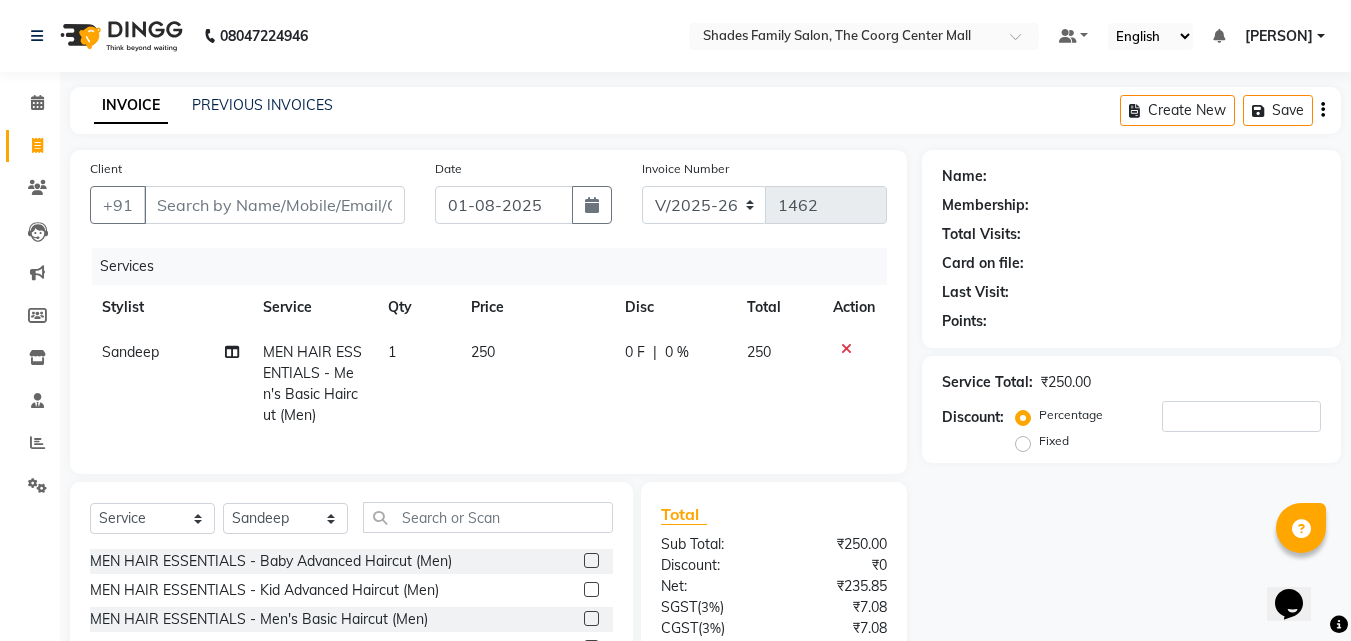 click on "250" 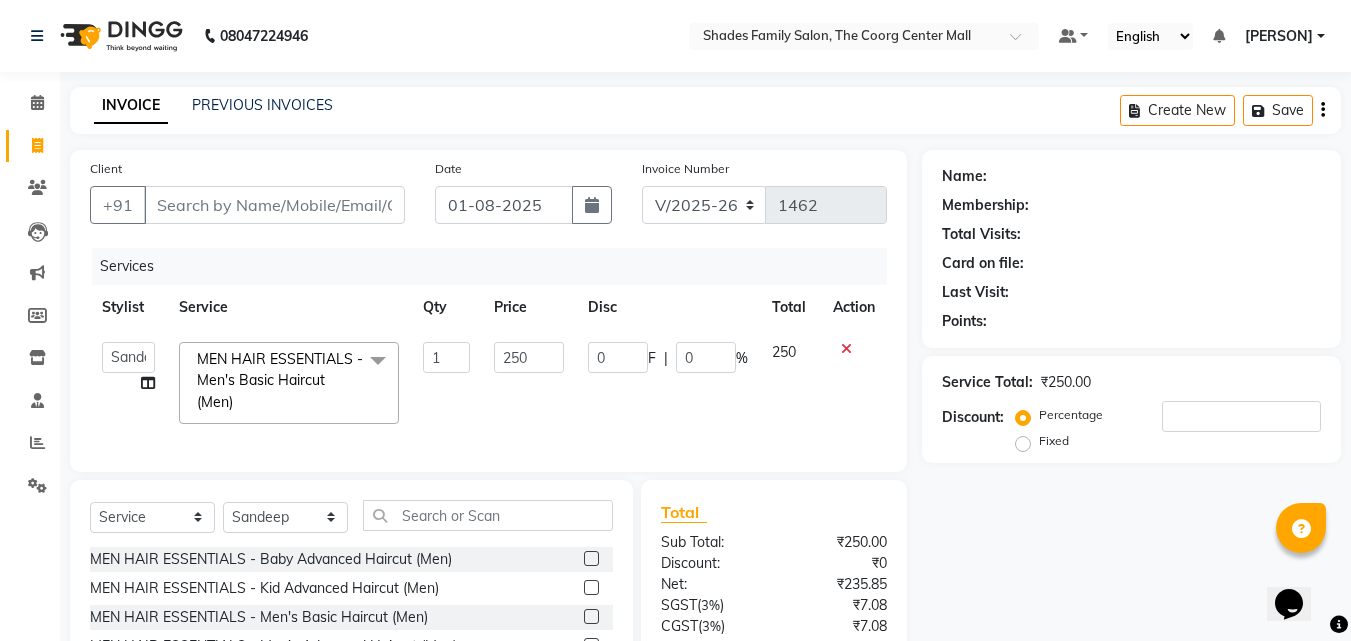 click on "250" 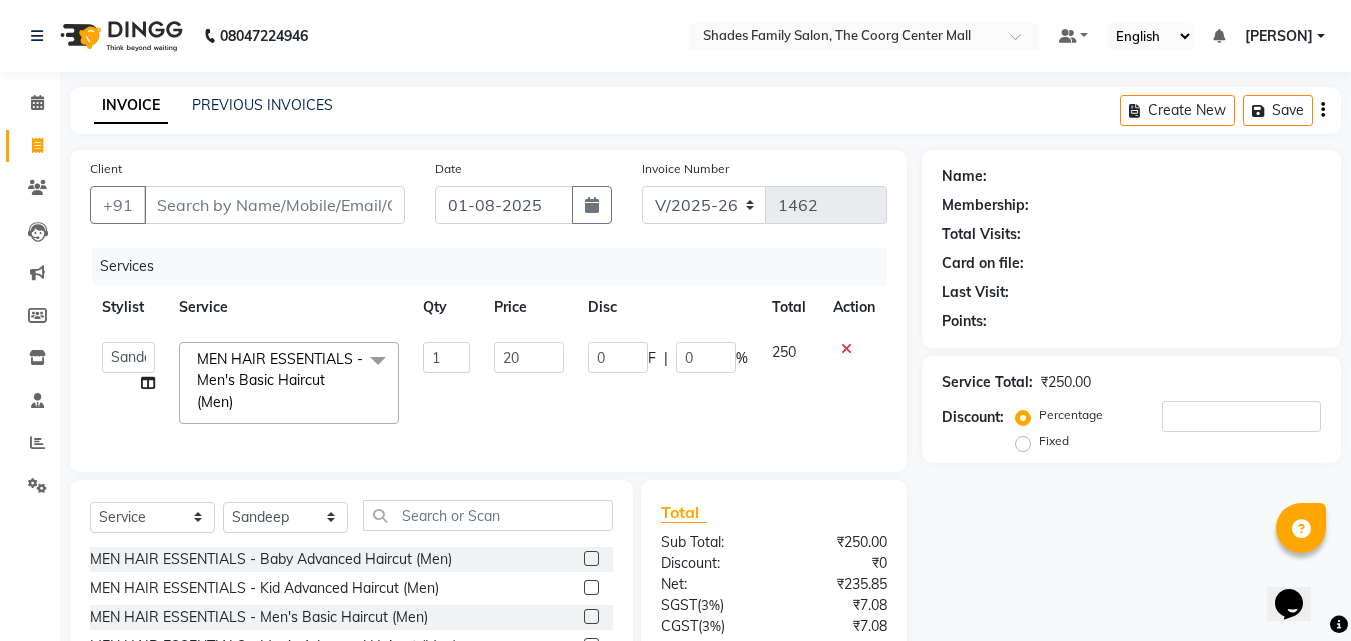 type on "200" 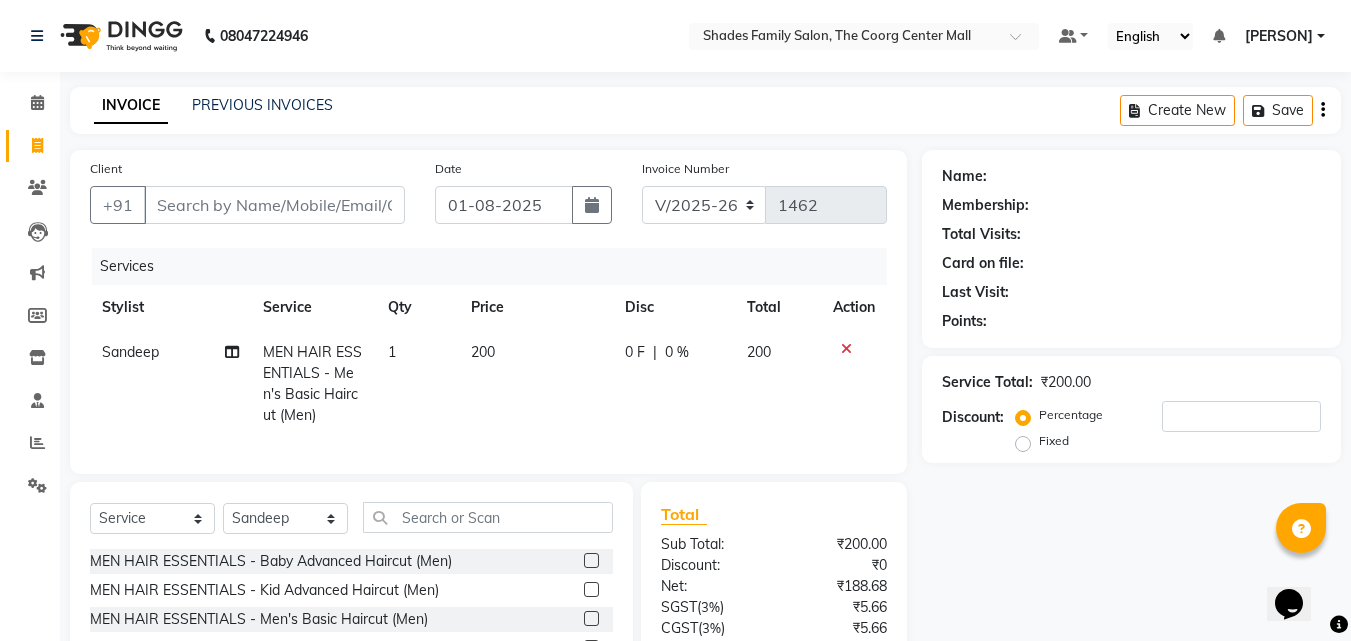 click on "200" 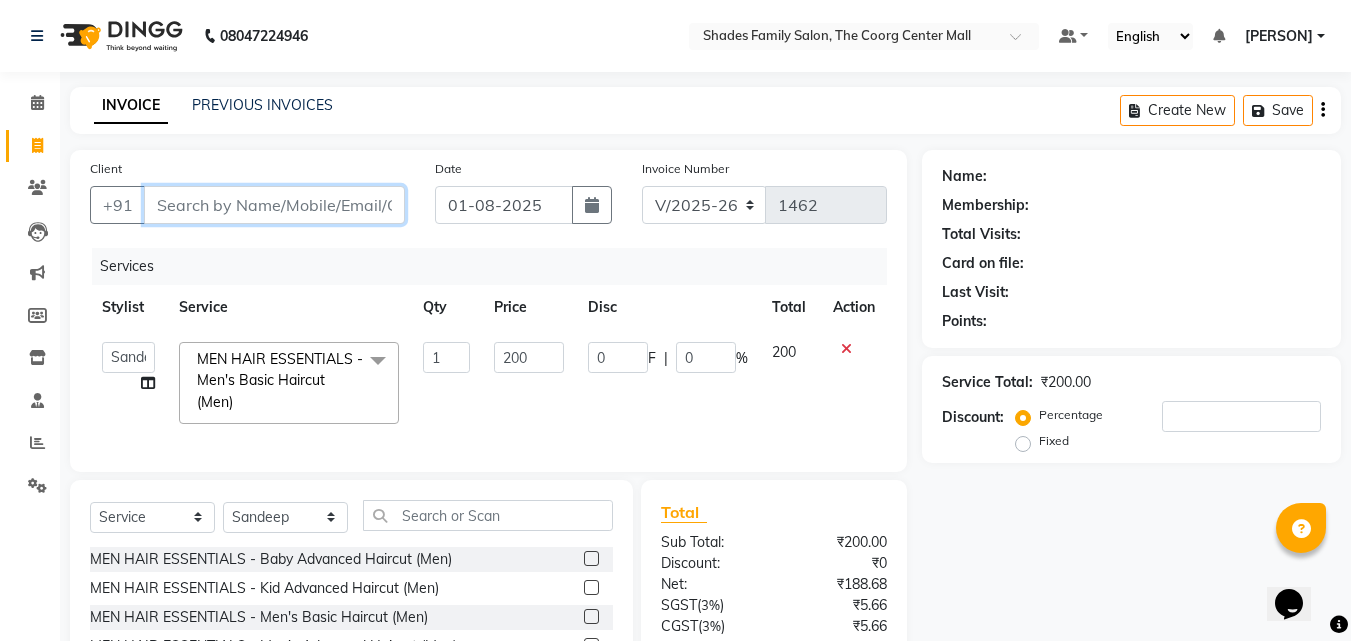click on "Client" at bounding box center [274, 205] 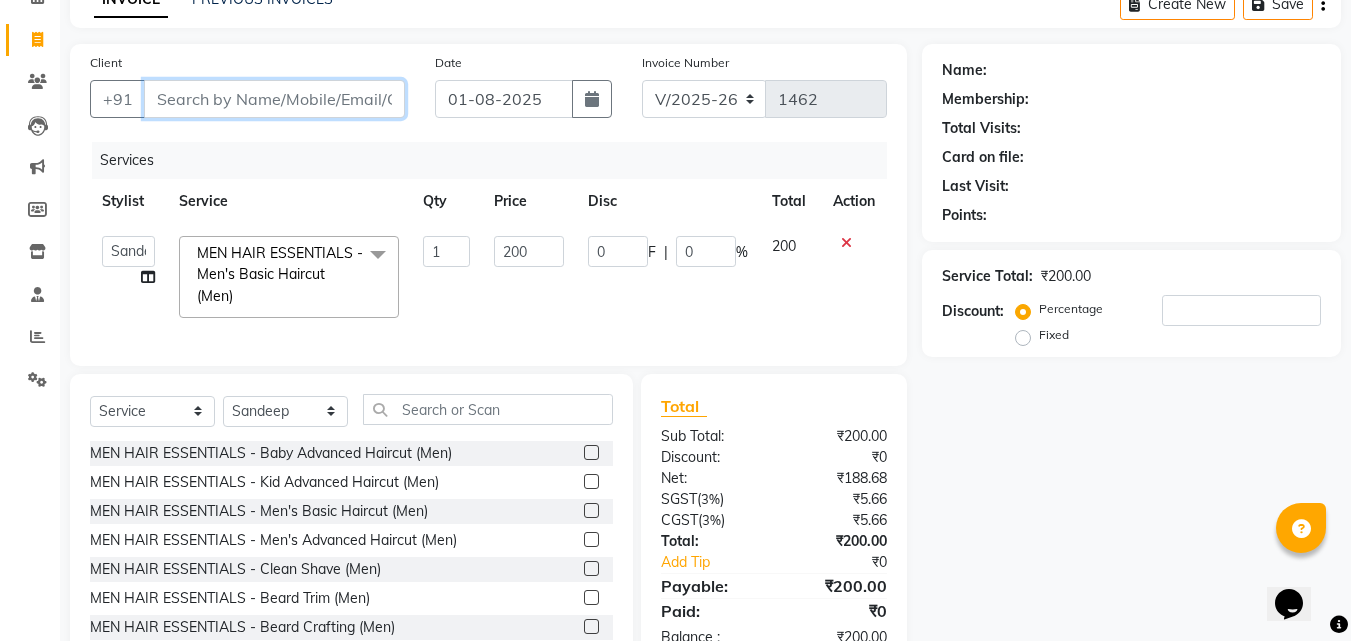 scroll, scrollTop: 179, scrollLeft: 0, axis: vertical 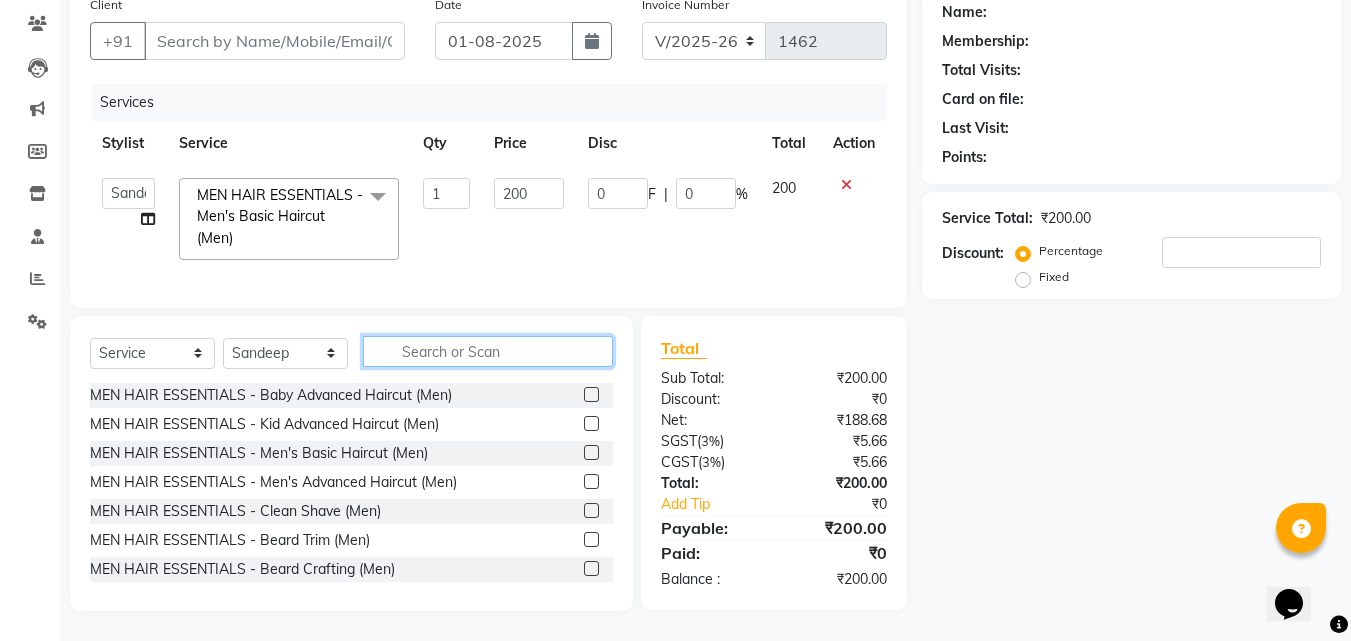 click 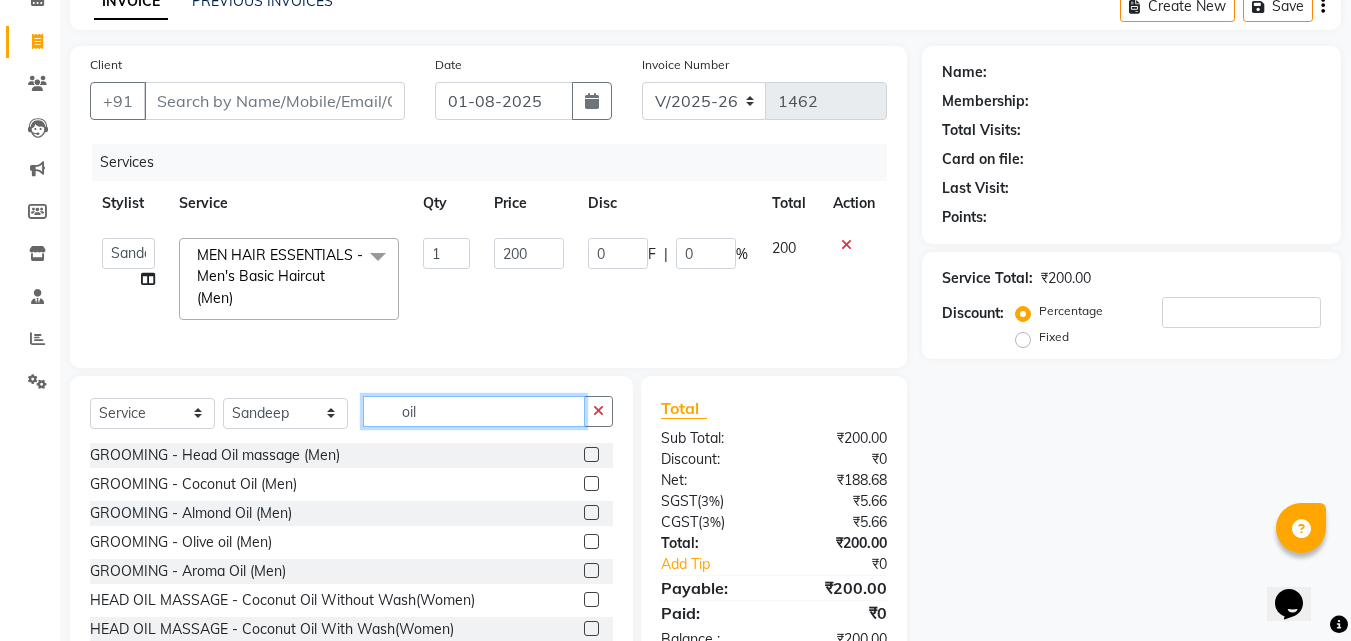 scroll, scrollTop: 0, scrollLeft: 0, axis: both 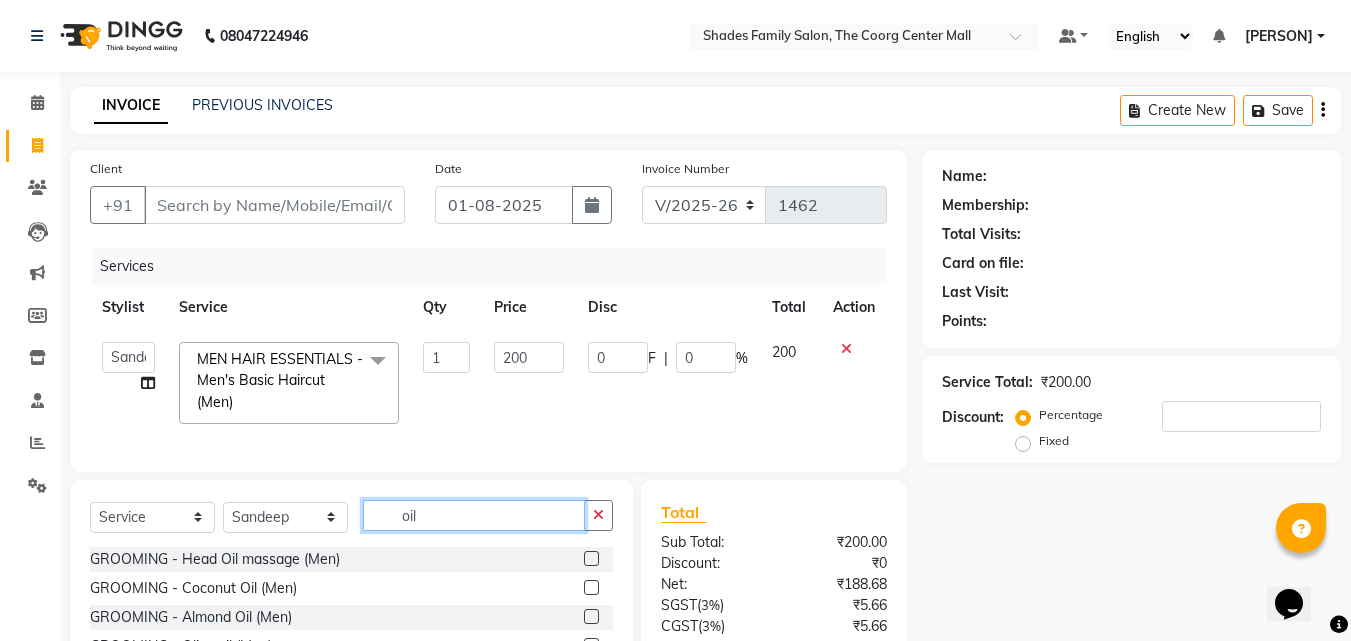 type on "oil" 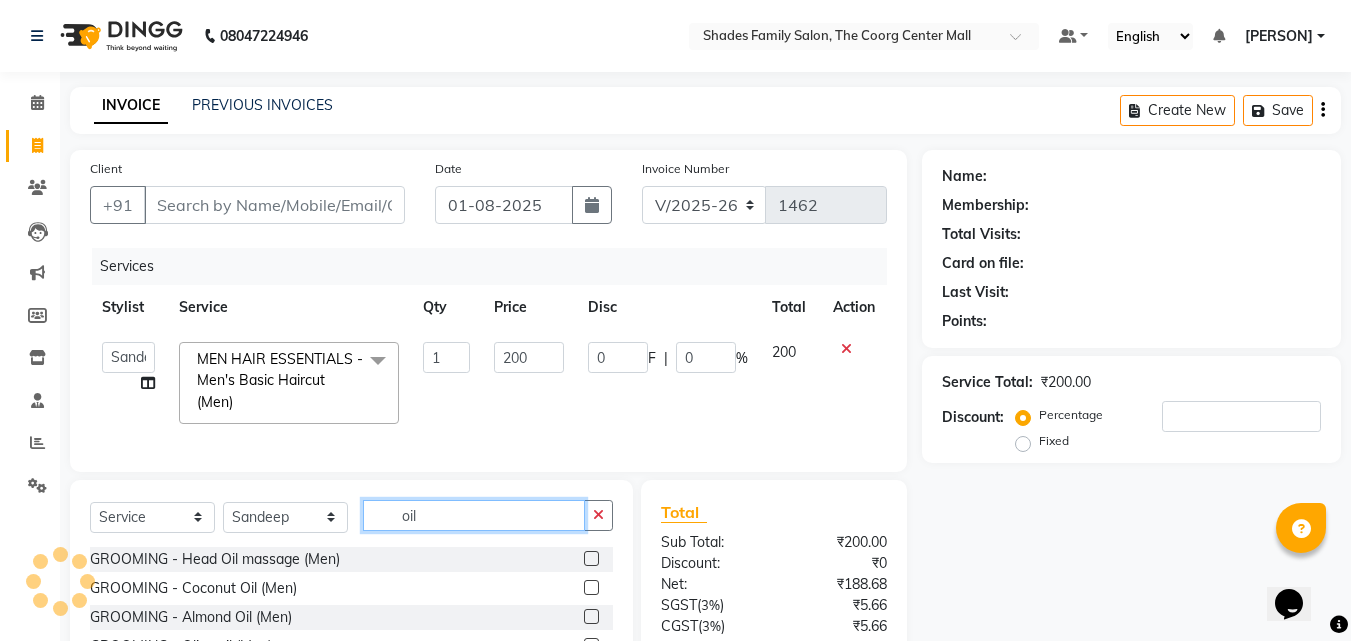 scroll, scrollTop: 179, scrollLeft: 0, axis: vertical 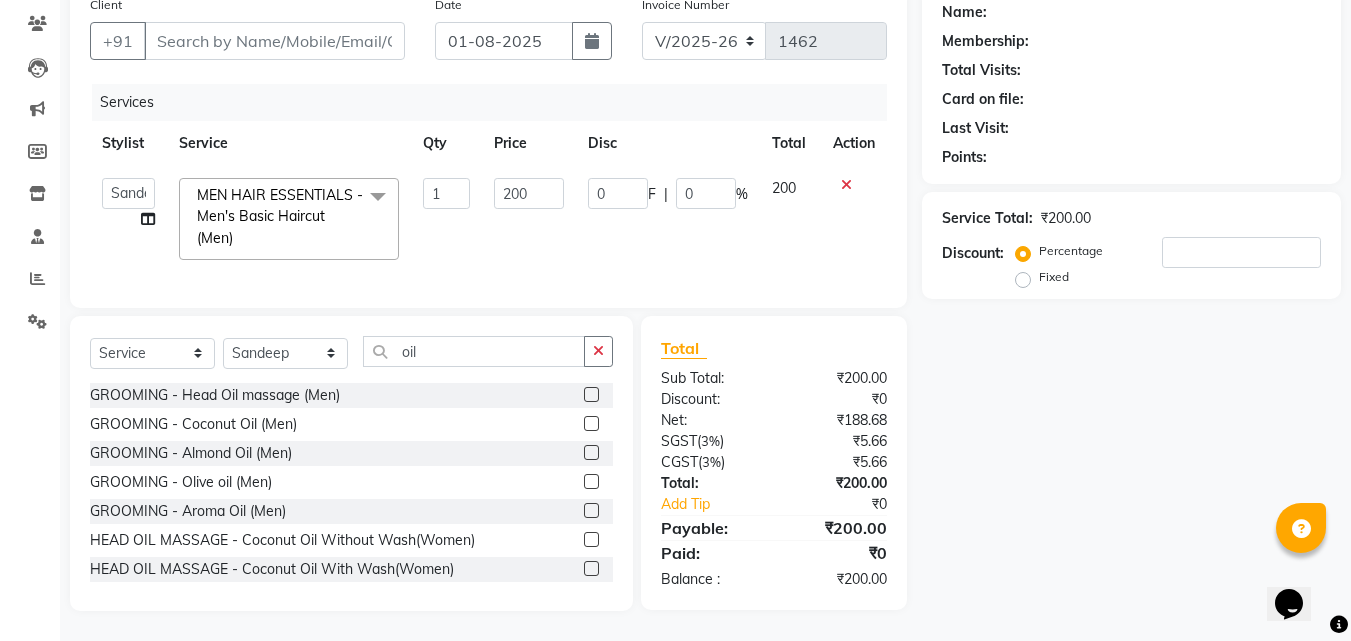 click 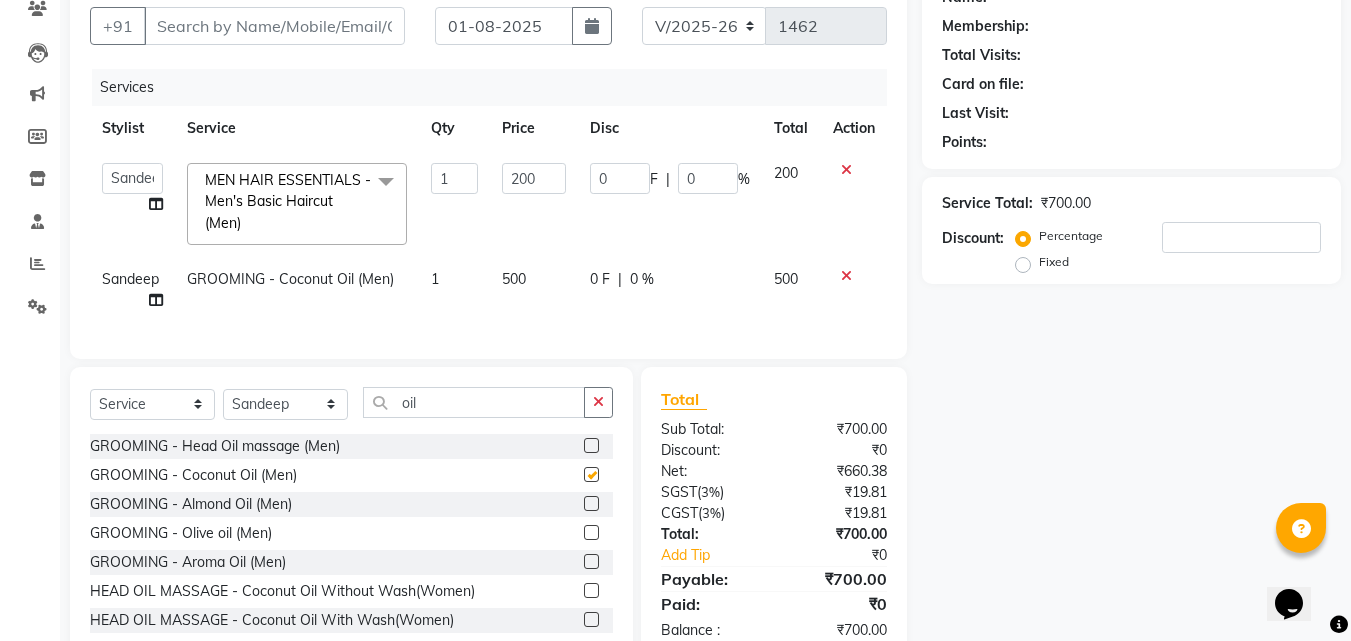 checkbox on "false" 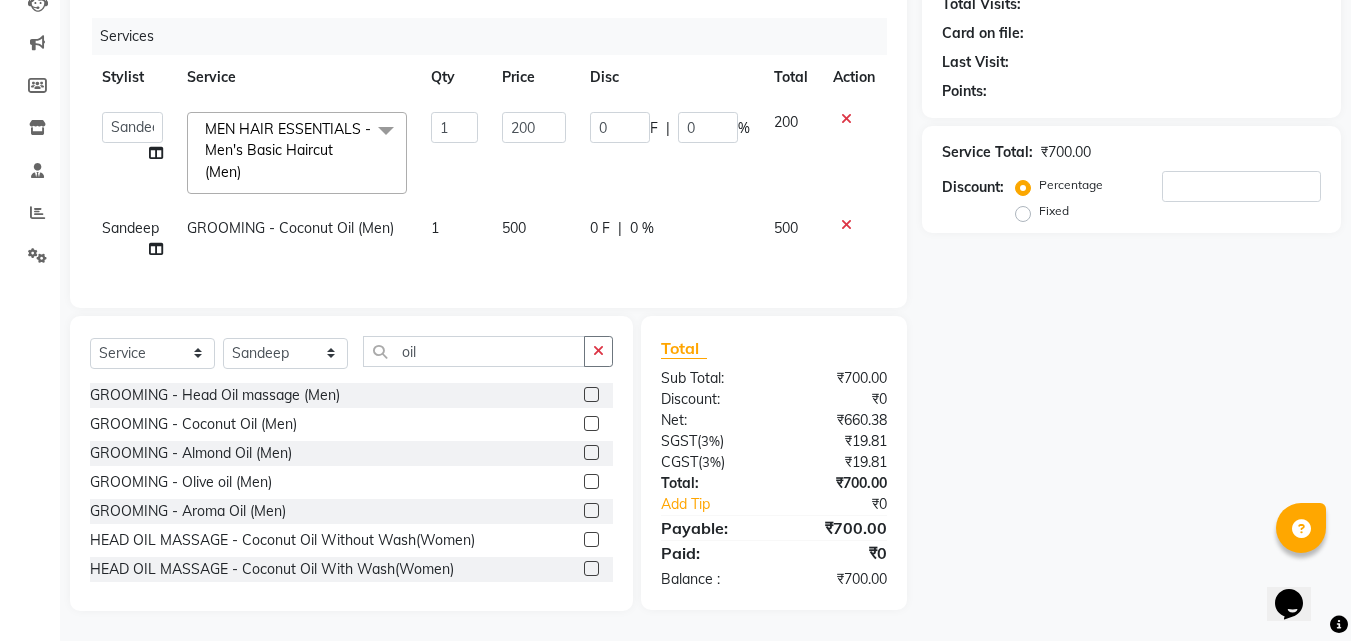 scroll, scrollTop: 0, scrollLeft: 0, axis: both 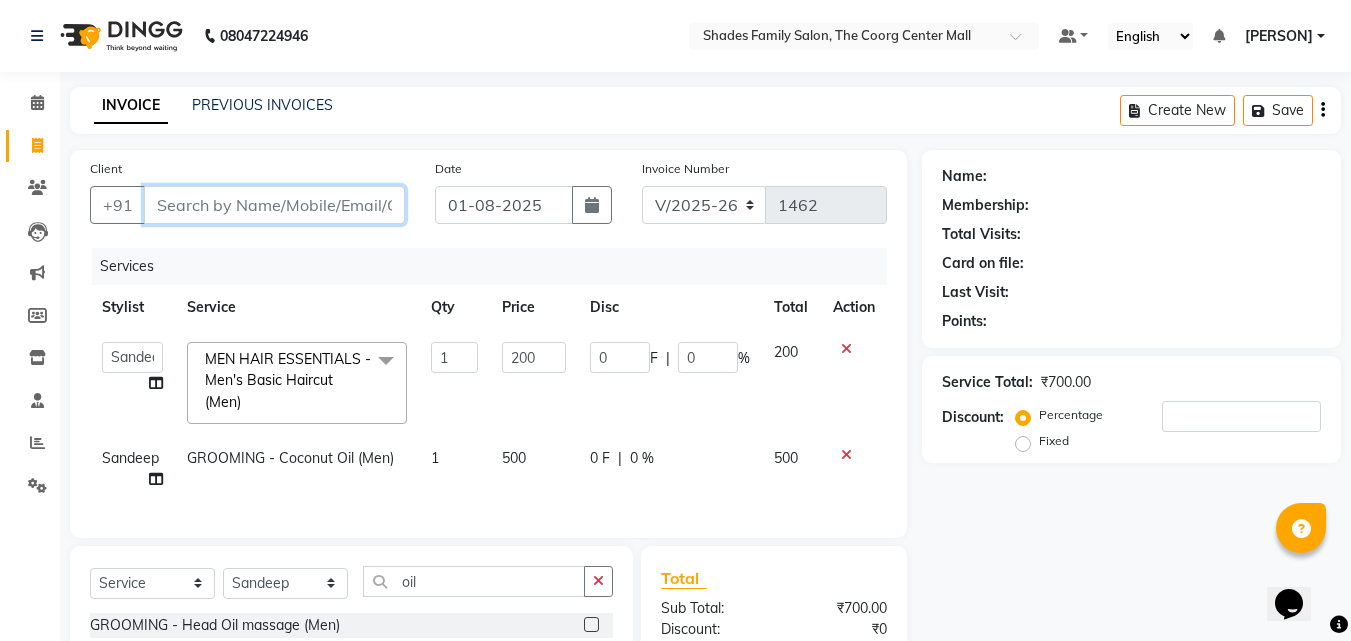 click on "Client" at bounding box center [274, 205] 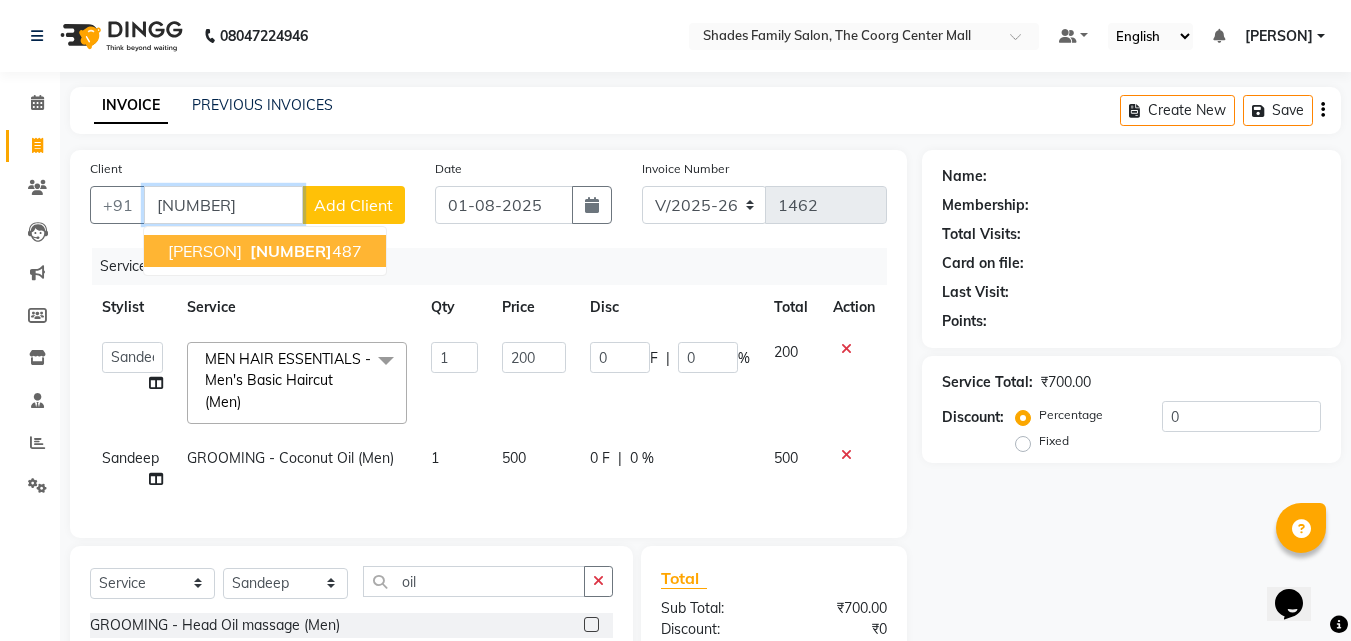 click on "[NAME] [PHONE]" at bounding box center (265, 251) 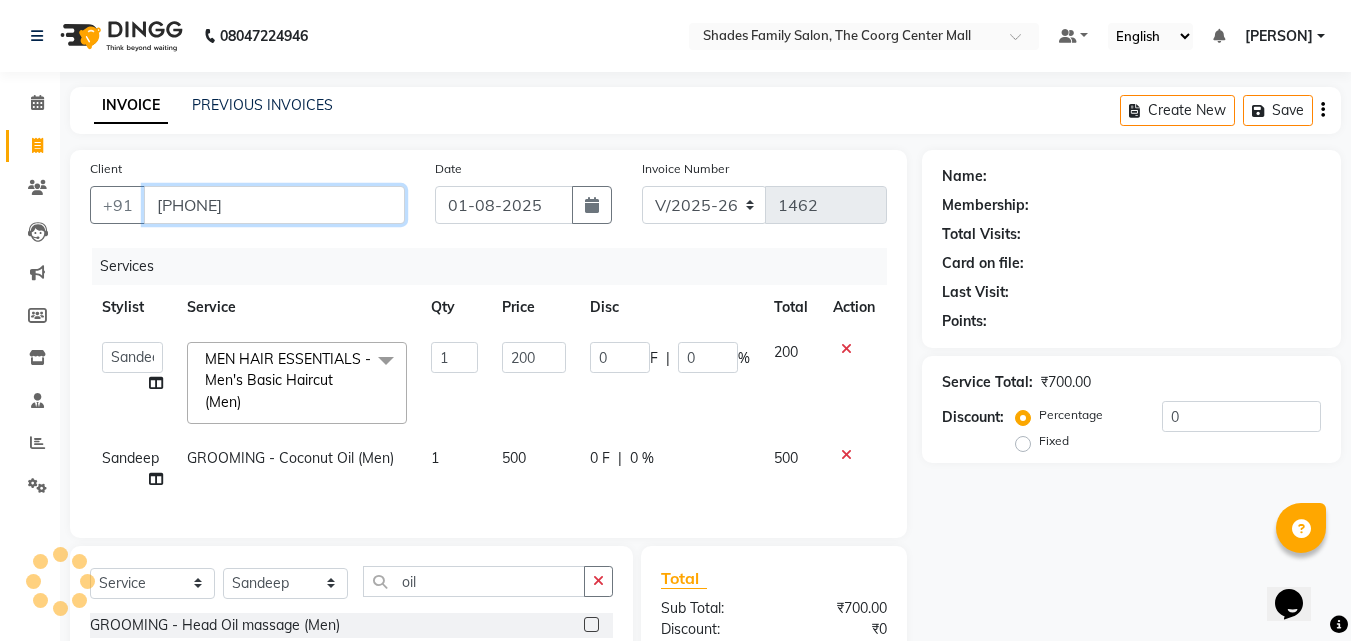 type on "[PHONE]" 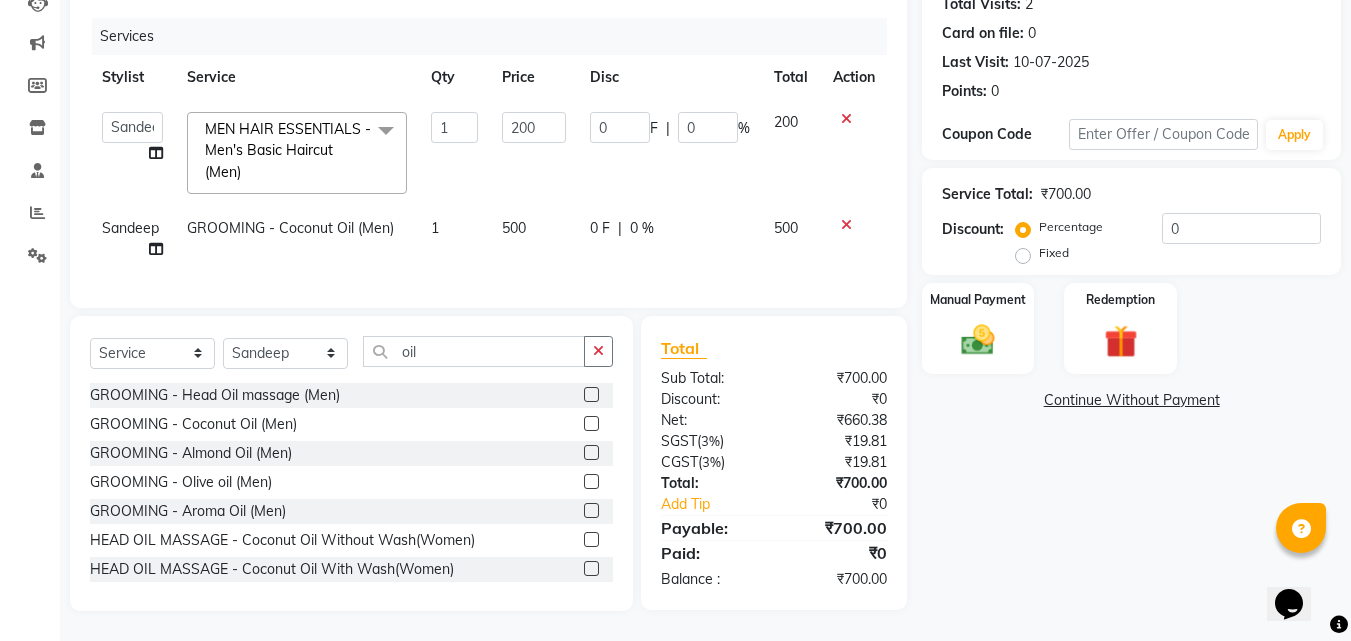 scroll, scrollTop: 245, scrollLeft: 0, axis: vertical 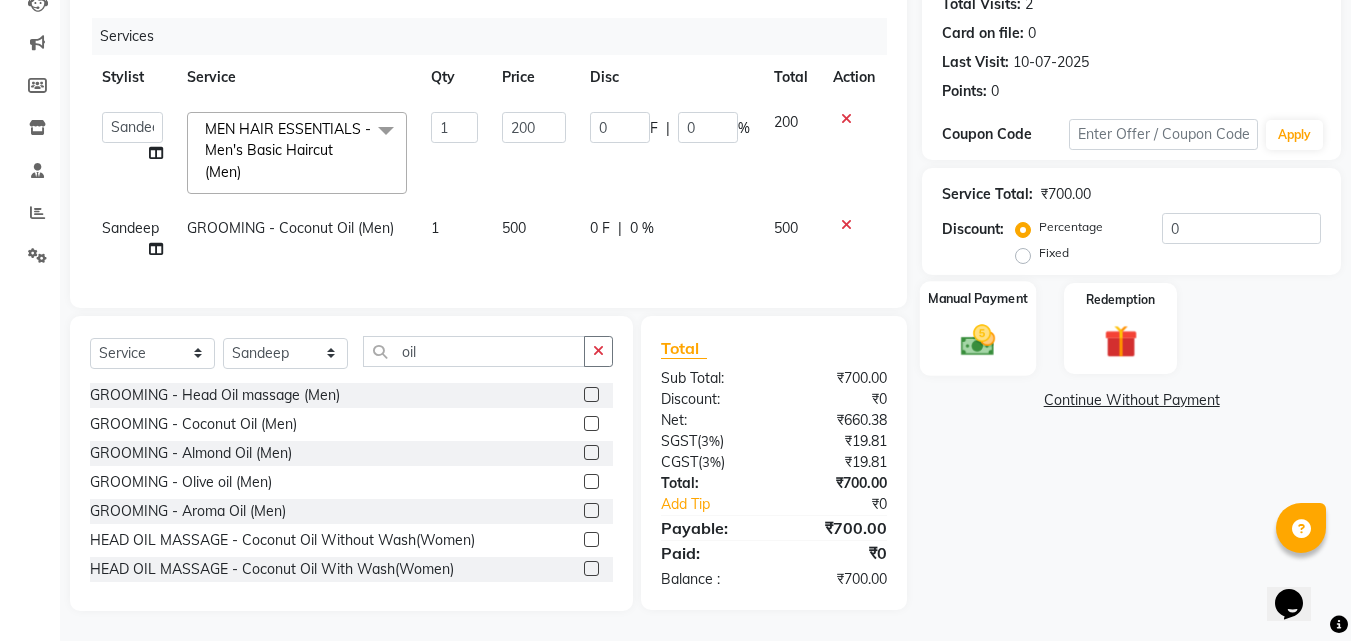 click 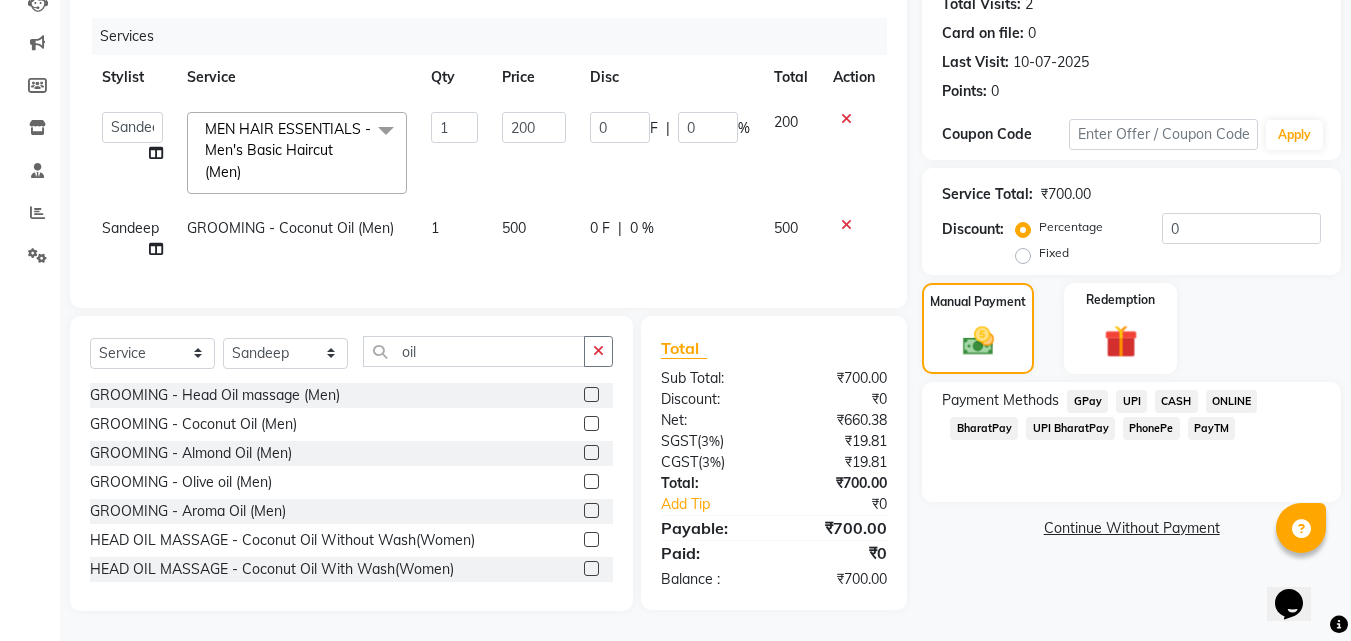 click on "PhonePe" 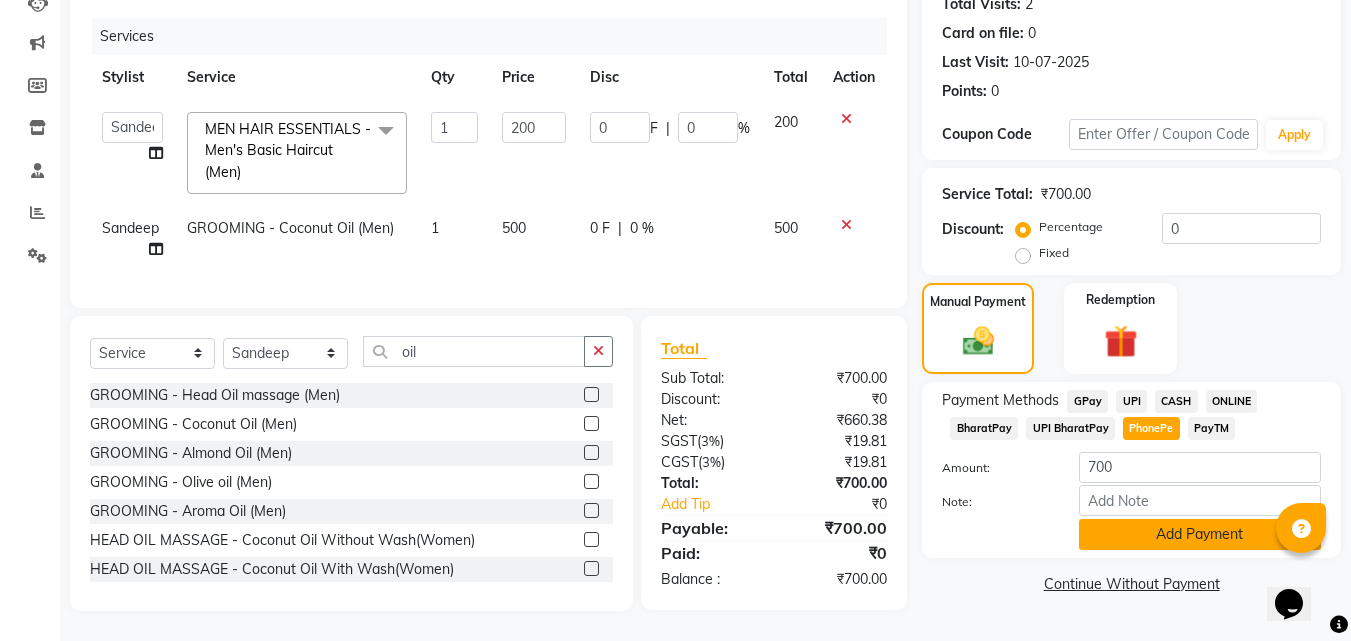 click on "Add Payment" 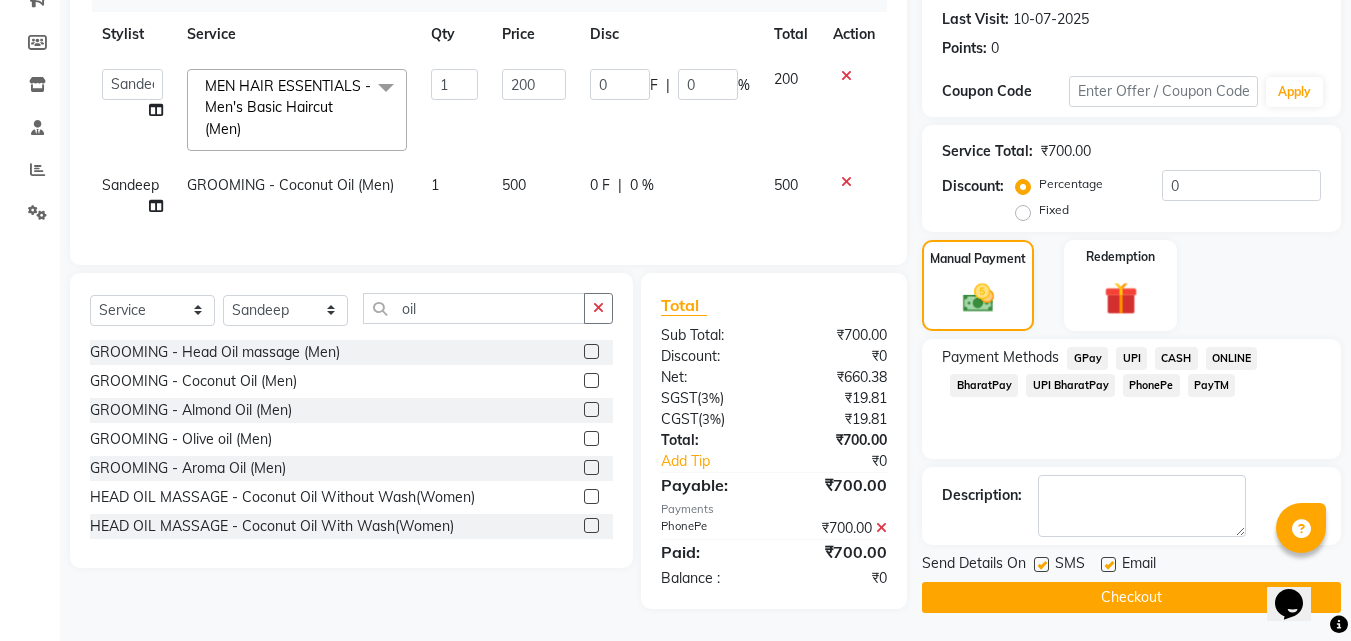 scroll, scrollTop: 286, scrollLeft: 0, axis: vertical 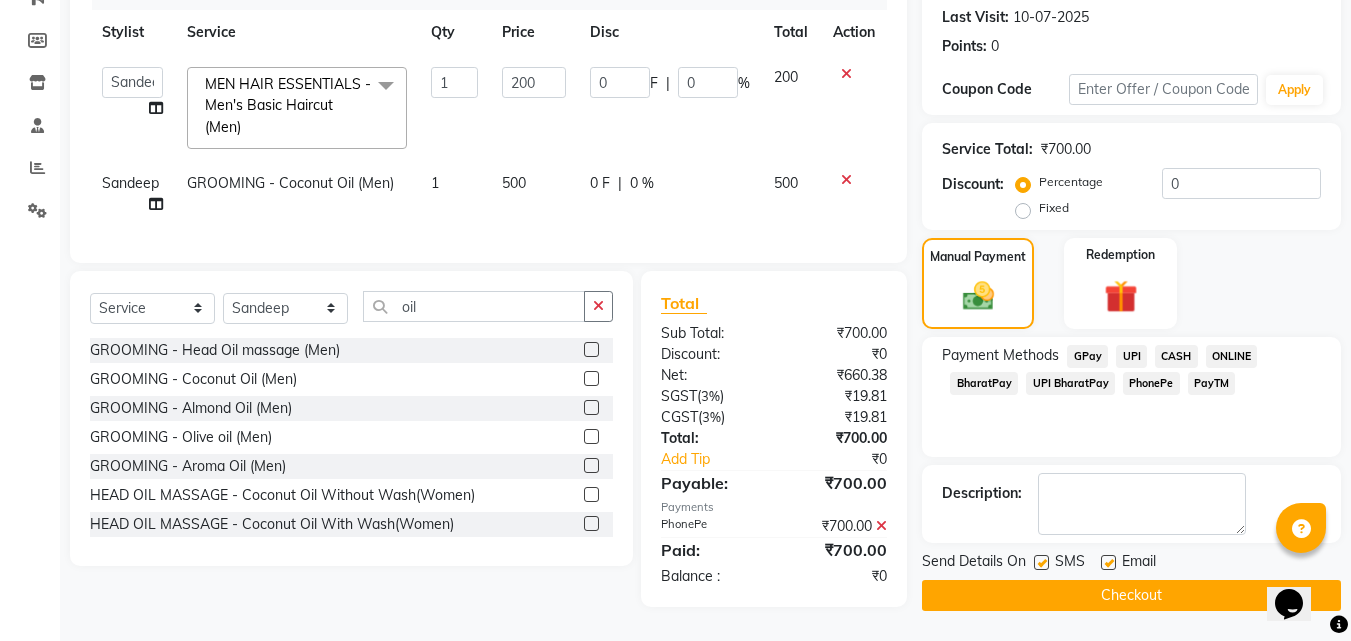 click on "Checkout" 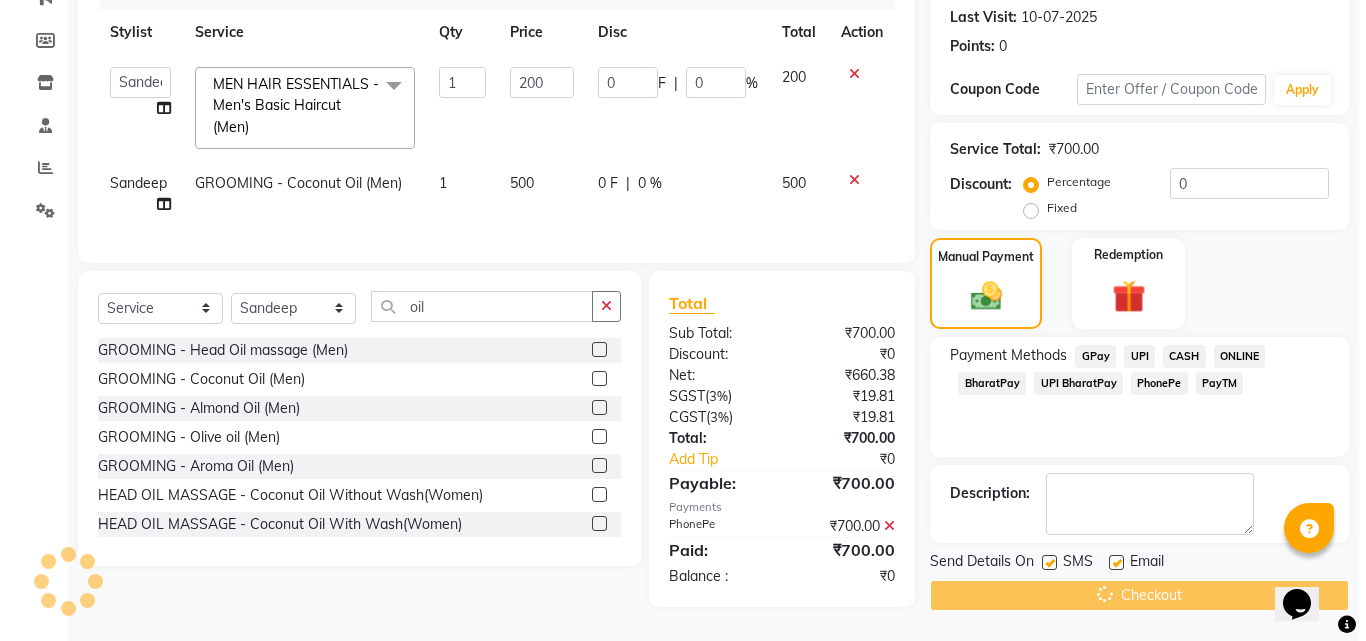 scroll, scrollTop: 0, scrollLeft: 0, axis: both 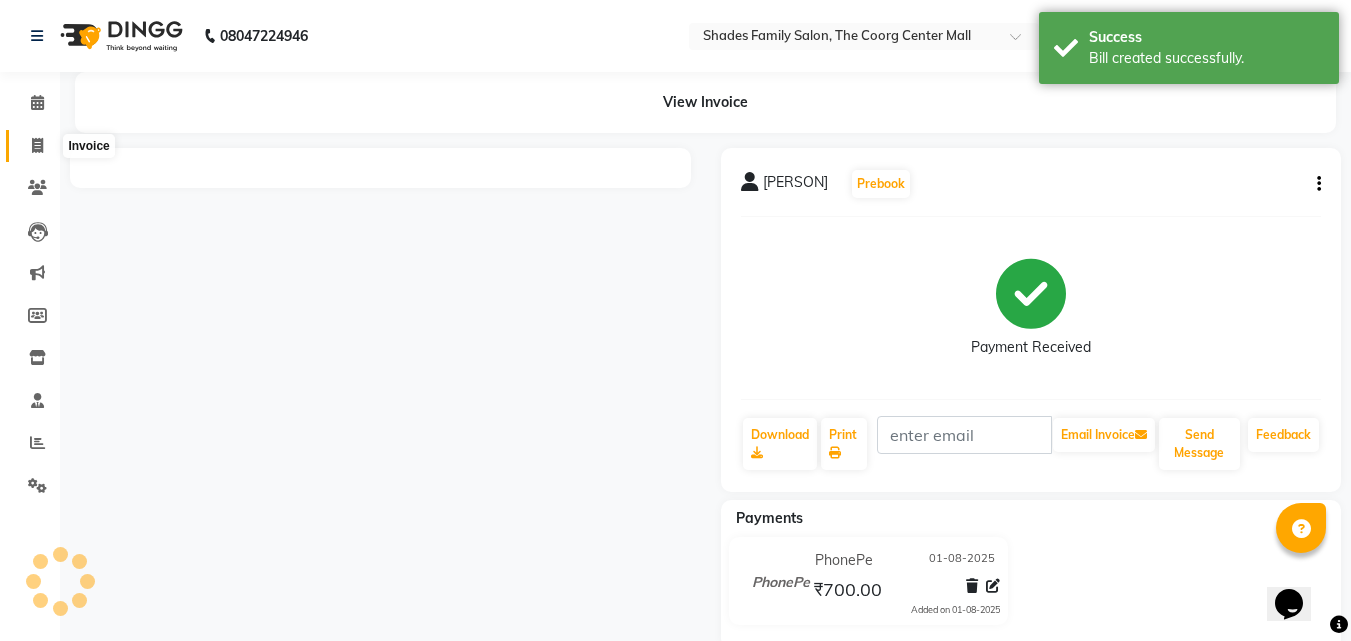 click 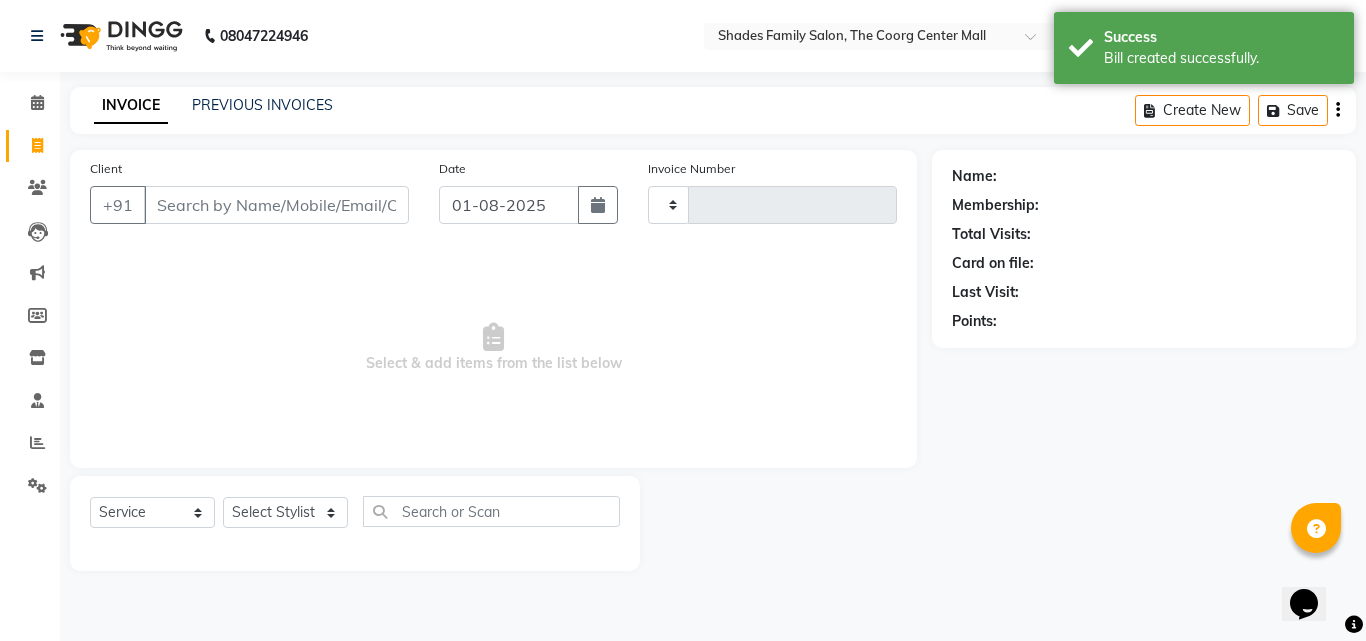 type on "1463" 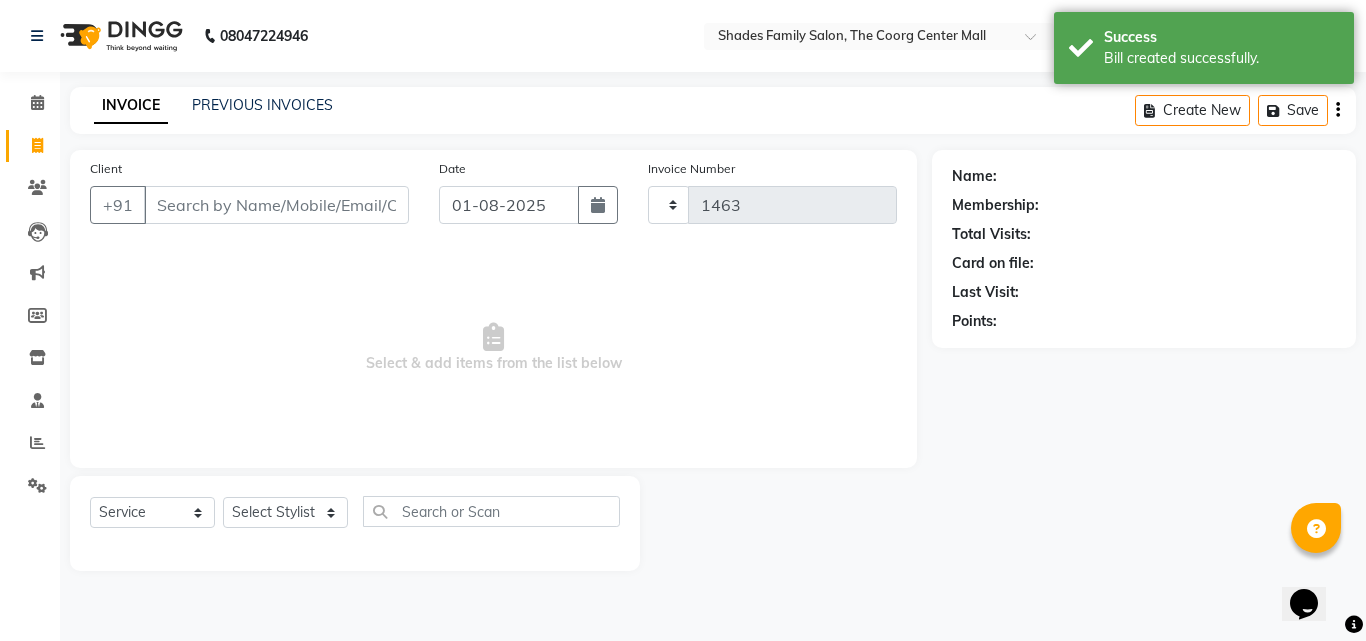 select on "7447" 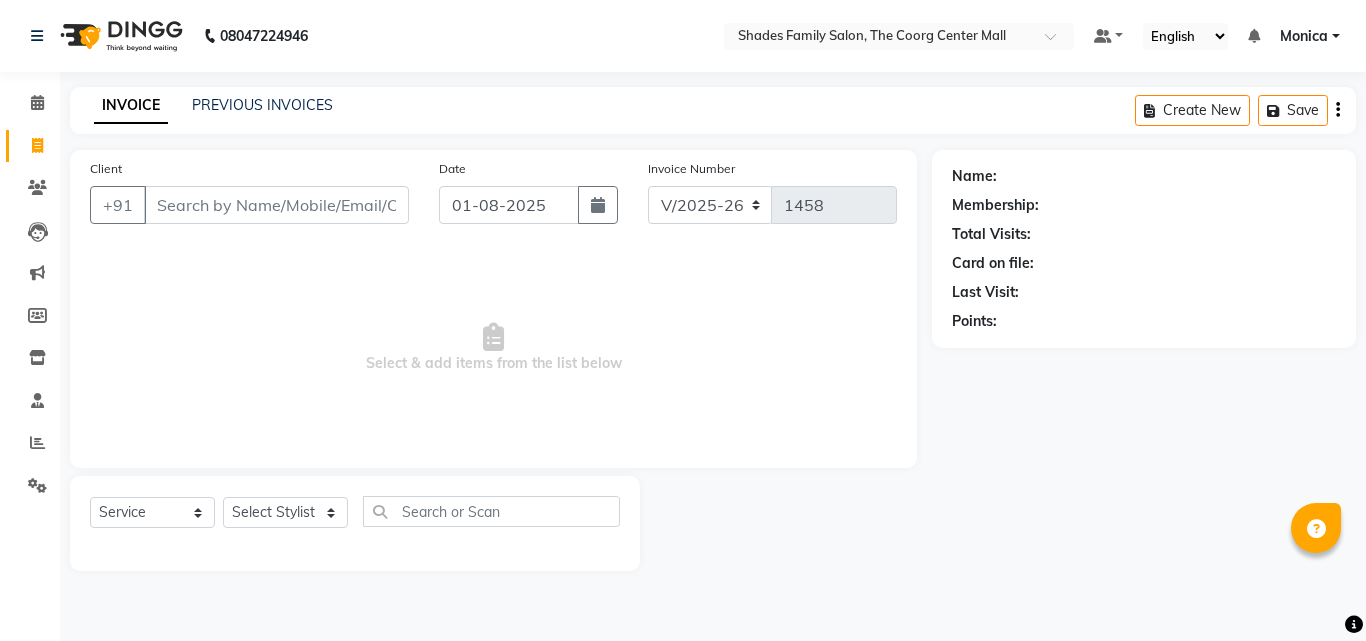select on "7447" 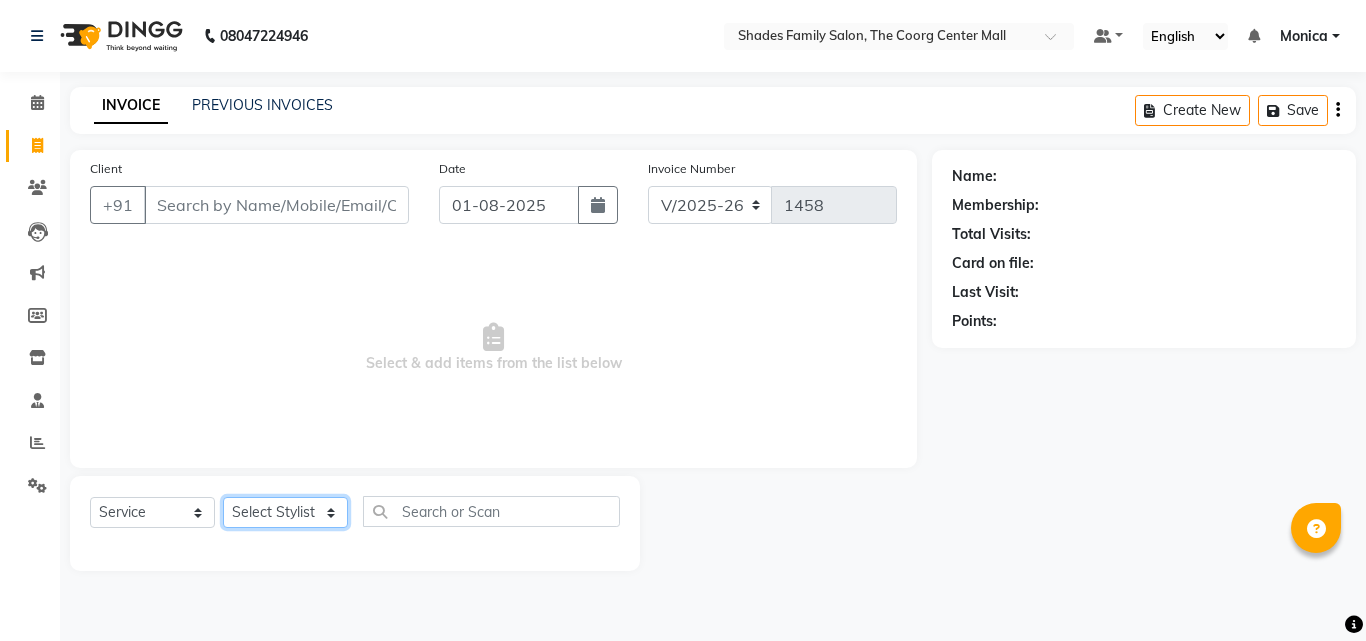 click on "Select Stylist [NAME] [NAME] [NAME] [NAME] [NAME] [NAME]" 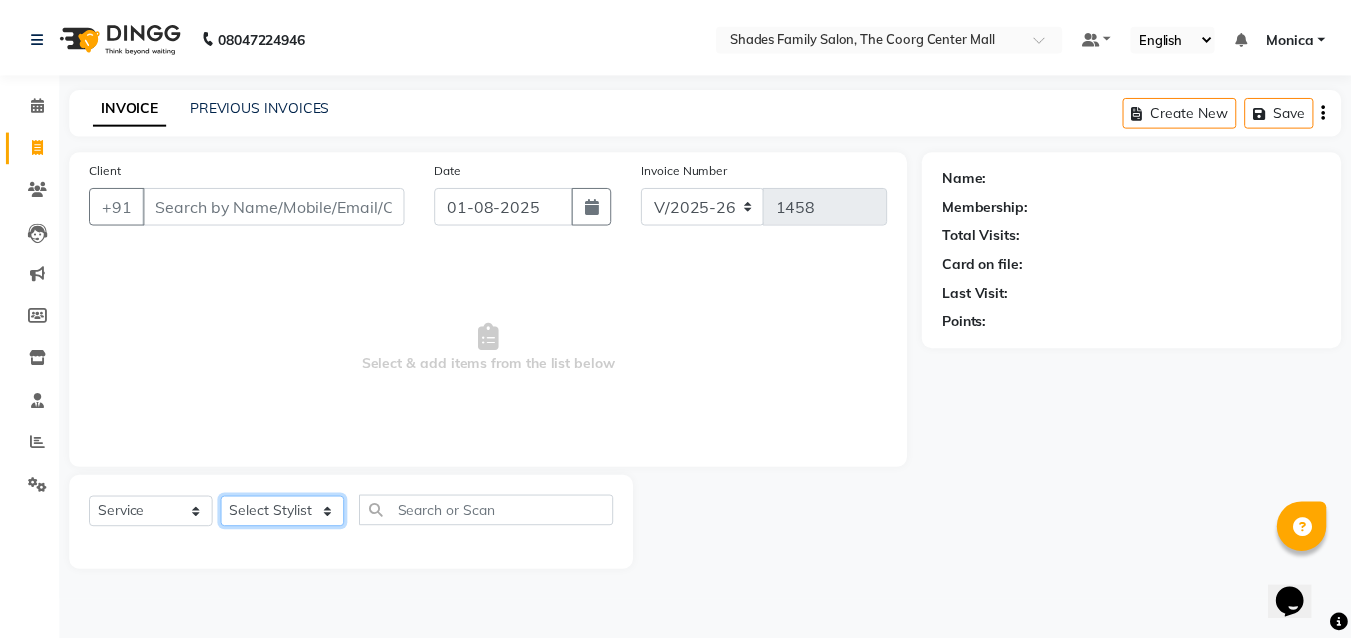 scroll, scrollTop: 0, scrollLeft: 0, axis: both 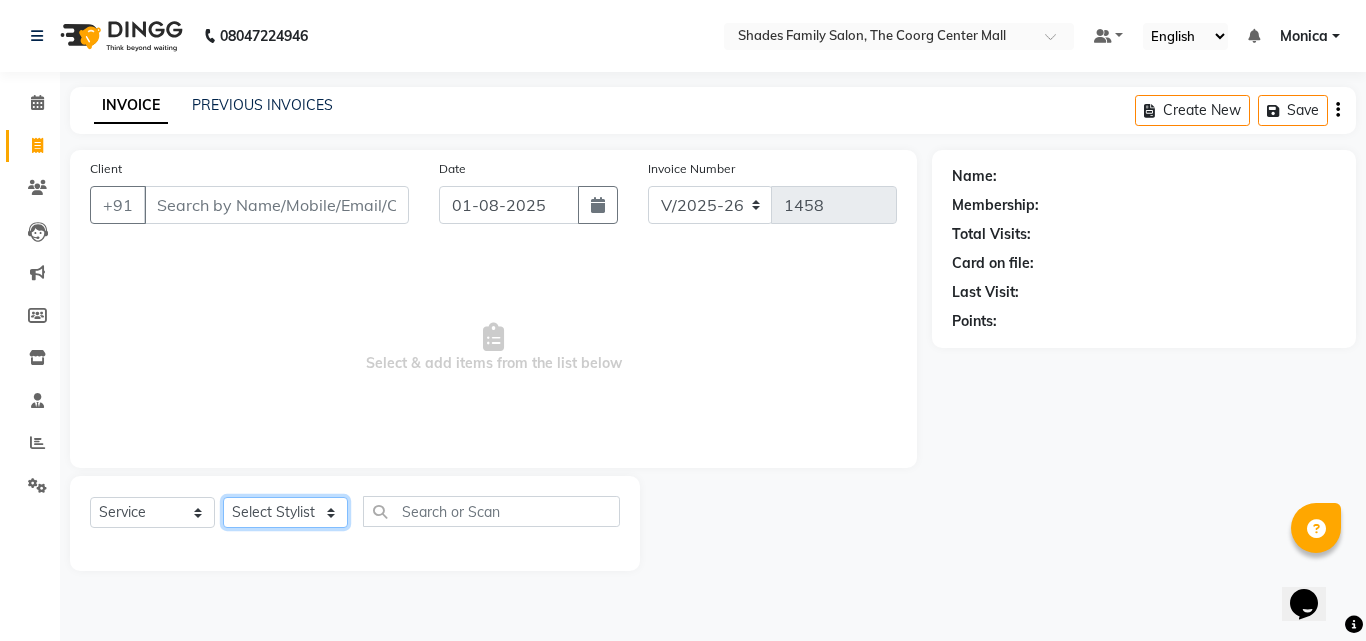 select on "[NUMBER]" 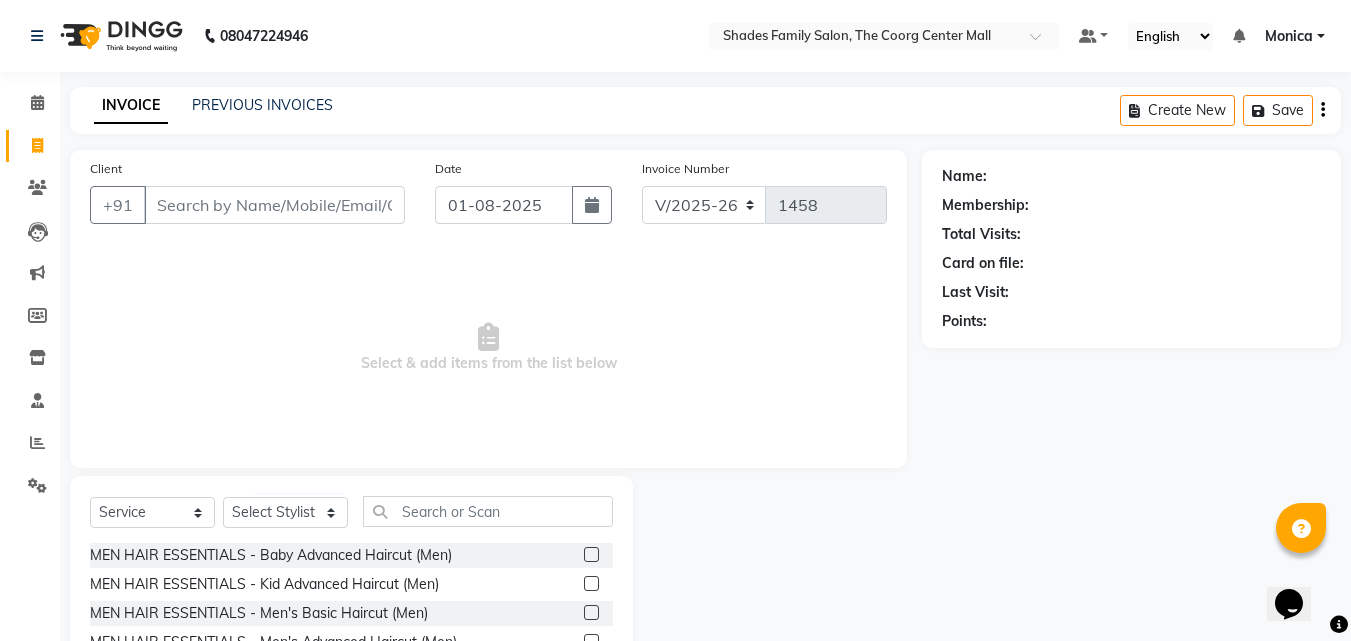 click on "Select Service Product Membership Package Voucher Prepaid Gift Card Select Stylist [FIRST] [FIRST] [FIRST] [FIRST] [FIRST] [FIRST] MEN HAIR ESSENTIALS - Baby Advanced Haircut (Men) MEN HAIR ESSENTIALS - Kid Advanced Haircut (Men) MEN HAIR ESSENTIALS - Men's Basic Haircut (Men) MEN HAIR ESSENTIALS - Men's Advanced Haircut (Men) MEN HAIR ESSENTIALS - Clean Shave (Men) MEN HAIR ESSENTIALS - Beard Trim (Men) MEN HAIR ESSENTIALS - Beard Crafting (Men) MEN HAIR ESSENTIALS - Head Clean Shave (Men) WOMEN Hair Wash + Blast dry setting Women Hair Colour WOMEN Nail Polish WOMEN Hairwash + Blow dry setting WOMEN Hair Setting MEN Threding O3 facial WOMEN Hairspa O3 Pedicure O3 Manicure Hairwash + Blowdry setting Hand DTan O3 Splitend Cutting Women Dtan Raaga Steem and Scrub Side Lock Threding Men Chest Hair Trimming Global Hair Colour Loreal THREDING - Lowerlip (Women) Gold Facial Ozone Facial Blueberrry Facial Hairwash + Blast Dry Face Massage Blowdry Setting" 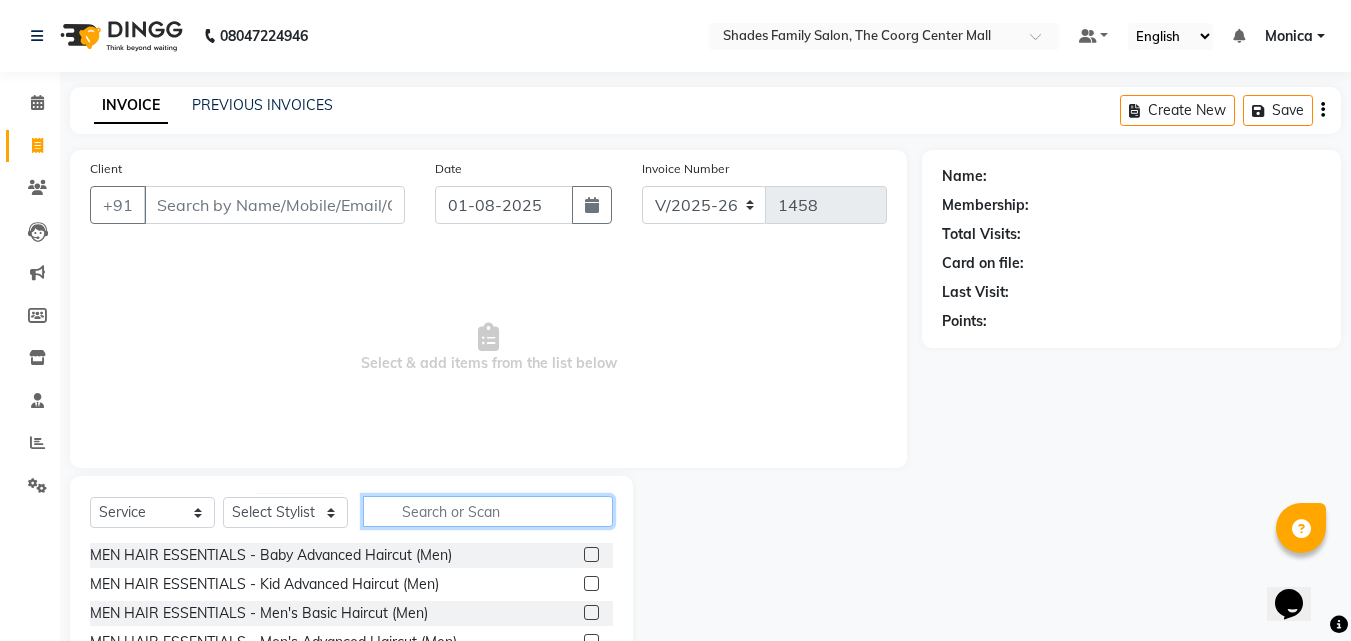 click 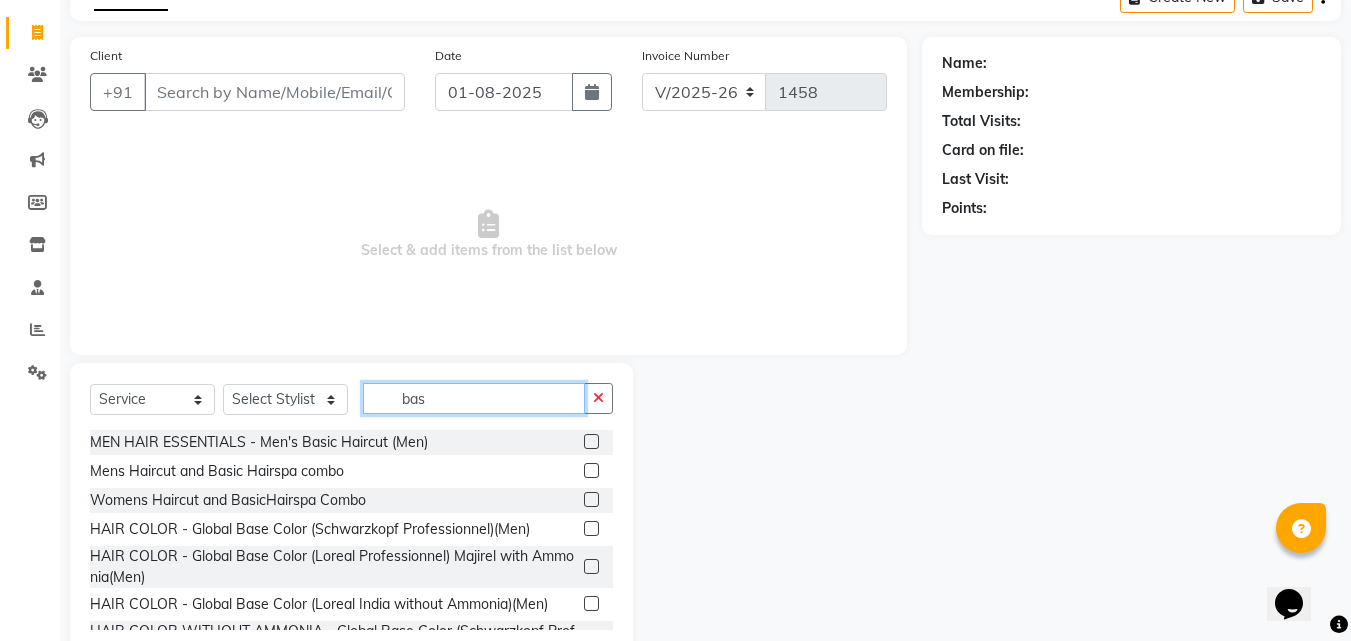 scroll, scrollTop: 160, scrollLeft: 0, axis: vertical 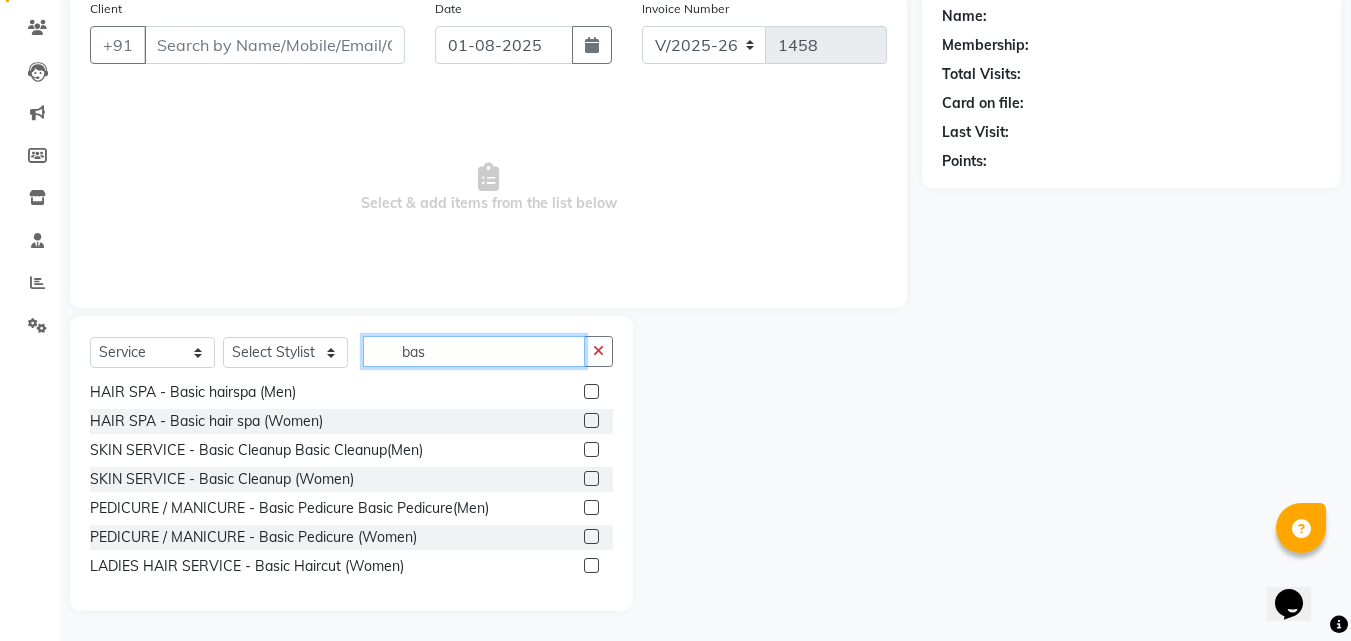 type on "bas" 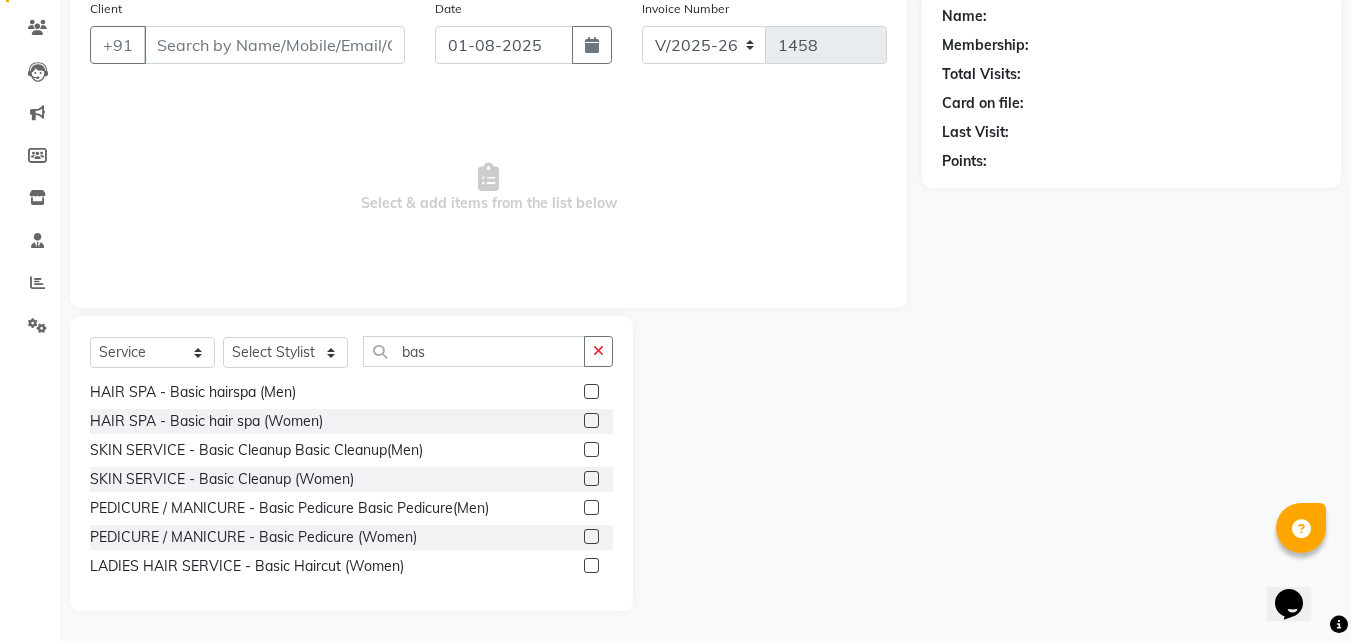 click 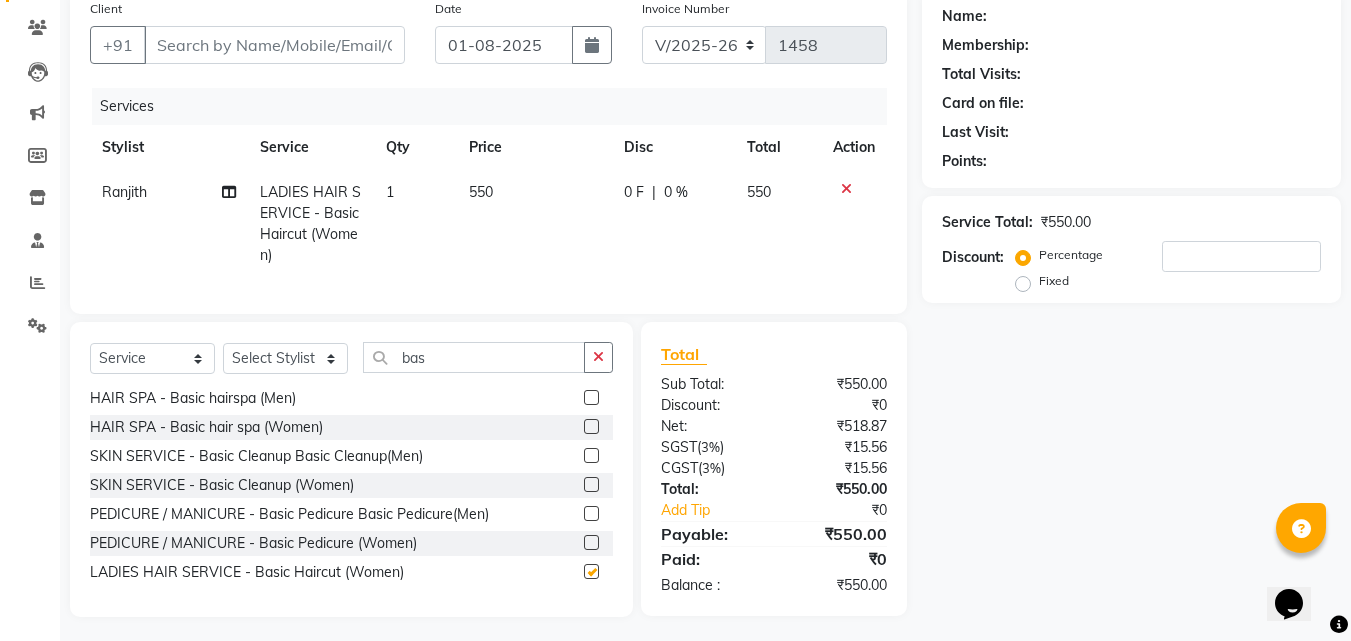 checkbox on "false" 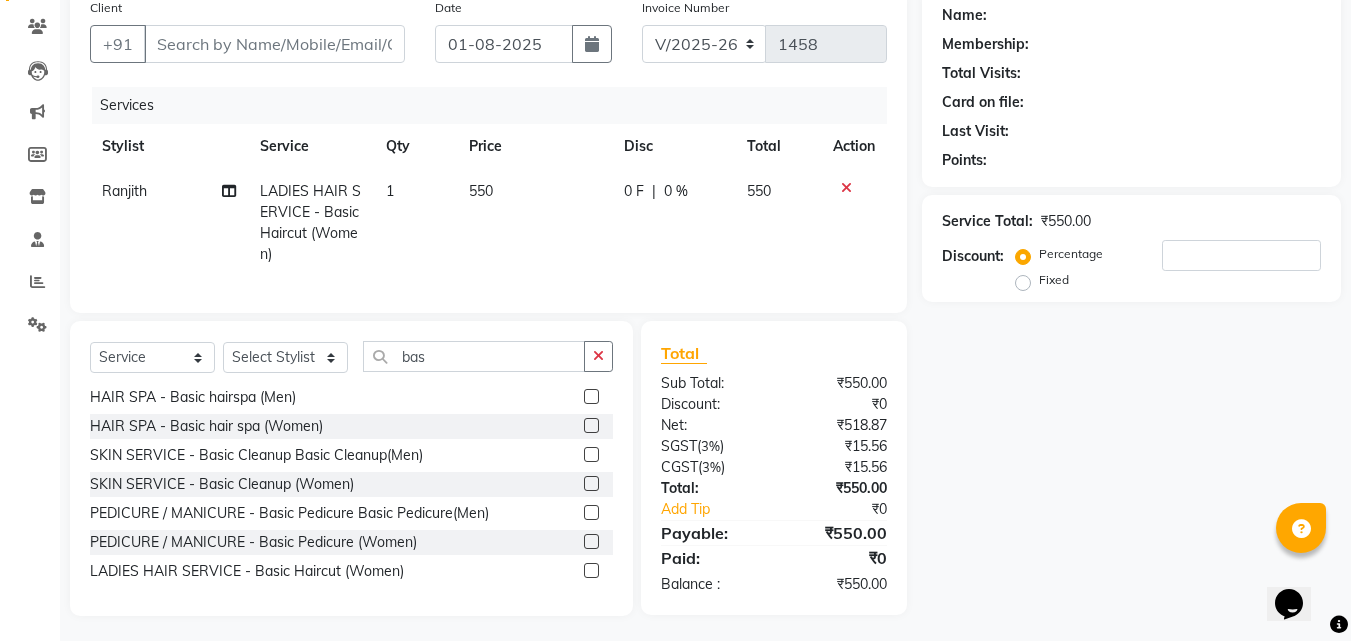 scroll, scrollTop: 181, scrollLeft: 0, axis: vertical 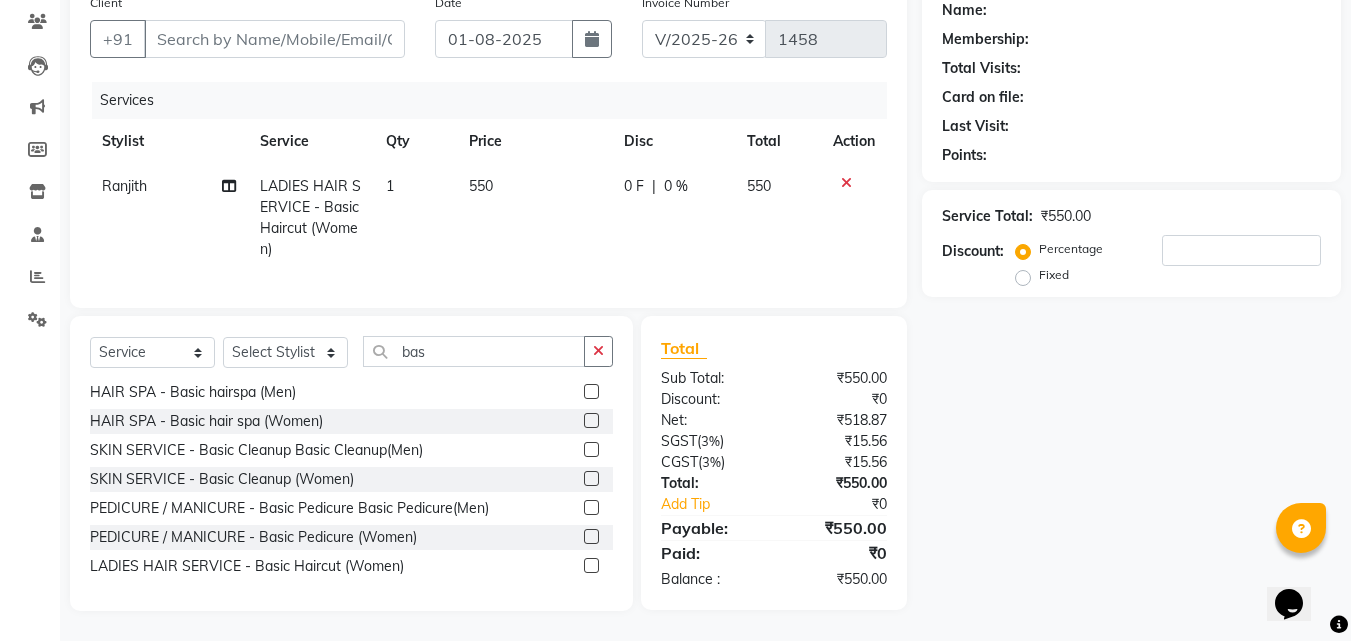 drag, startPoint x: 321, startPoint y: 140, endPoint x: 324, endPoint y: 156, distance: 16.27882 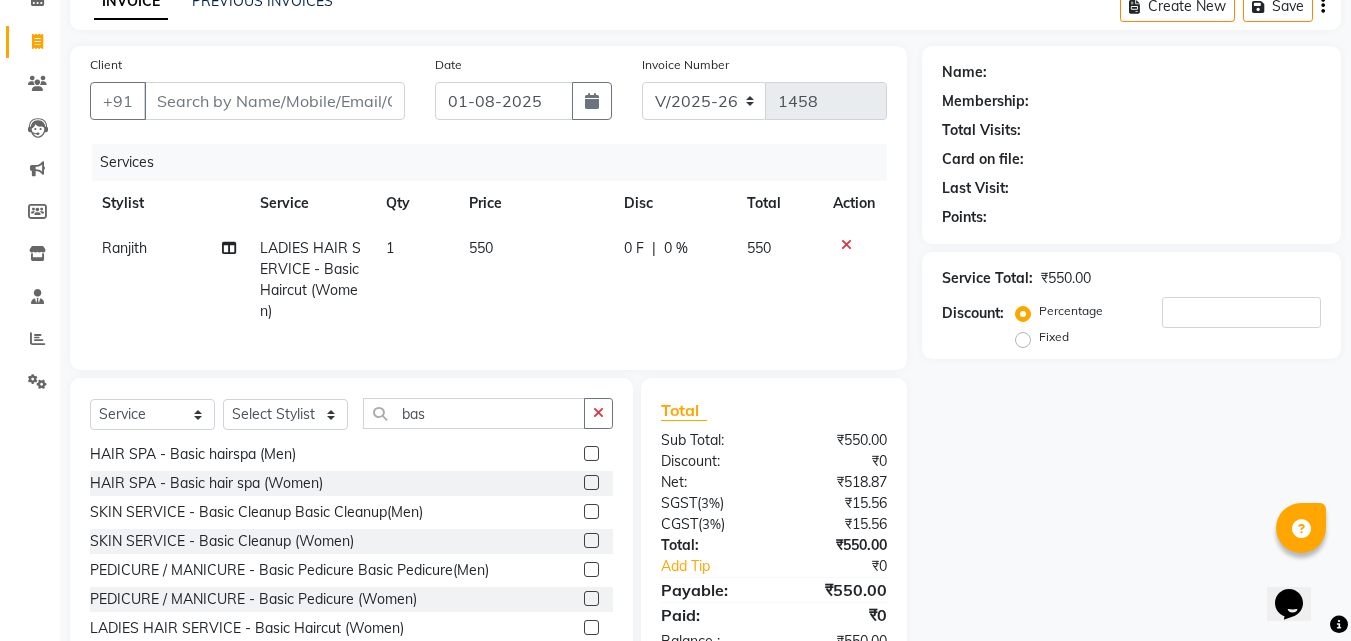 scroll, scrollTop: 97, scrollLeft: 0, axis: vertical 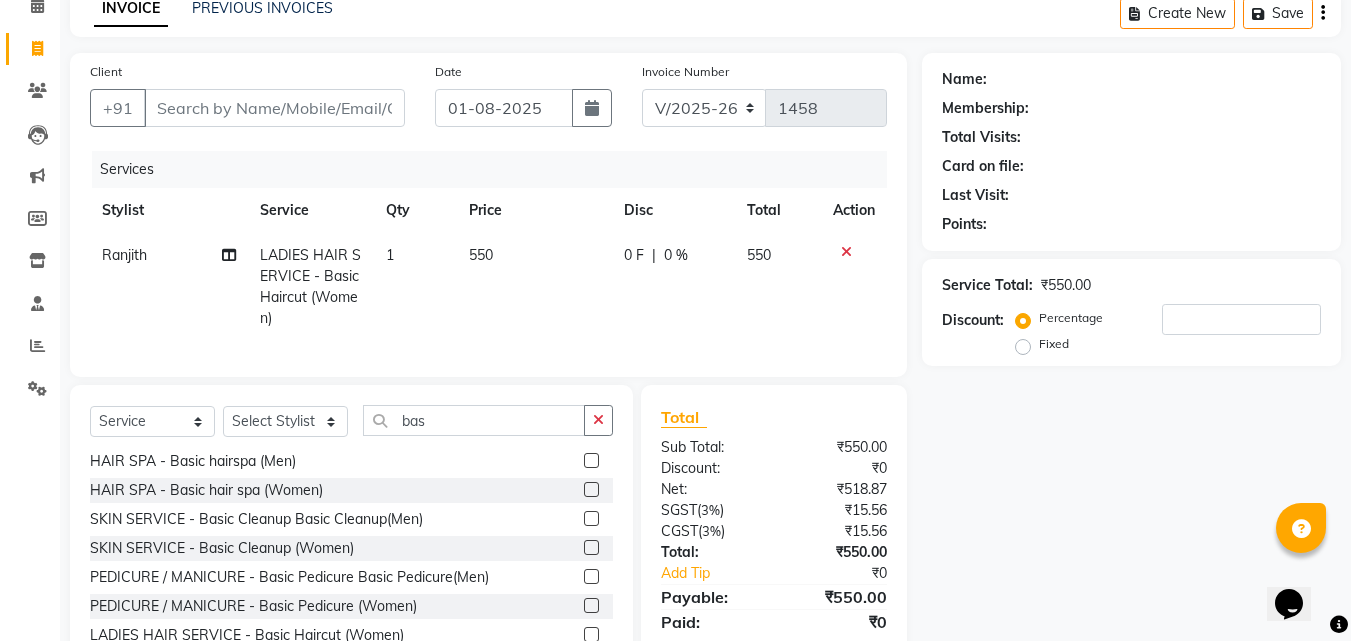 click on "Ranjith" 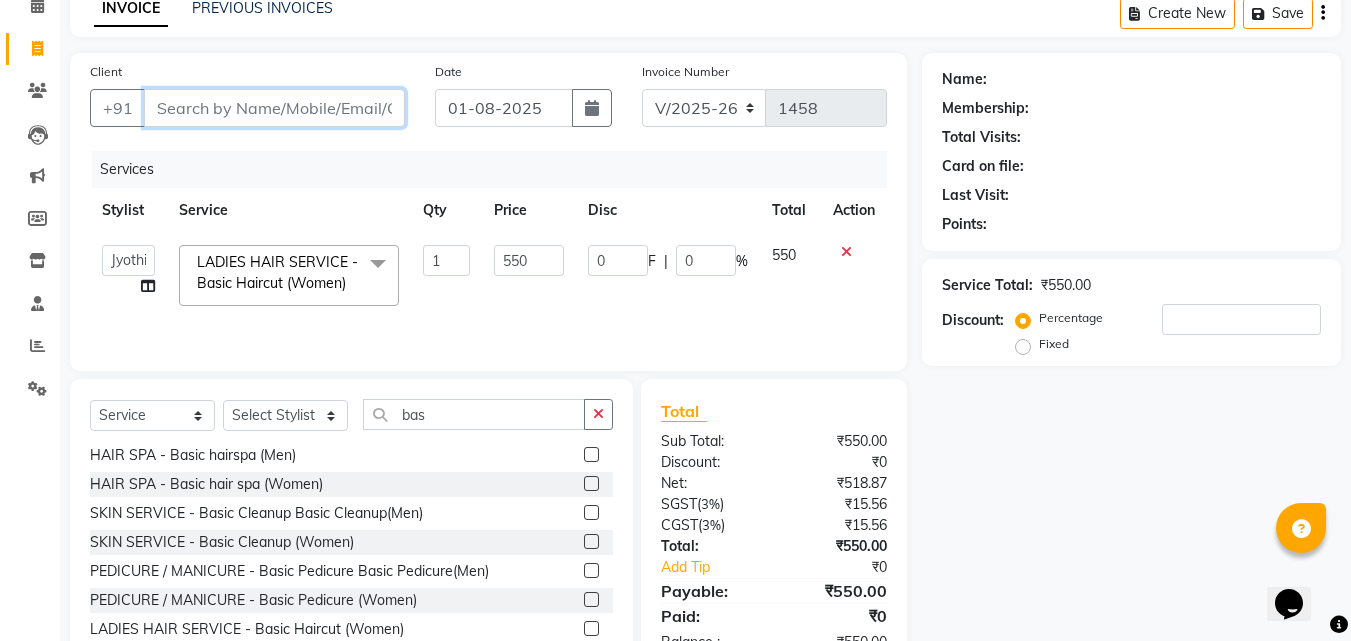 click on "Client" at bounding box center [274, 108] 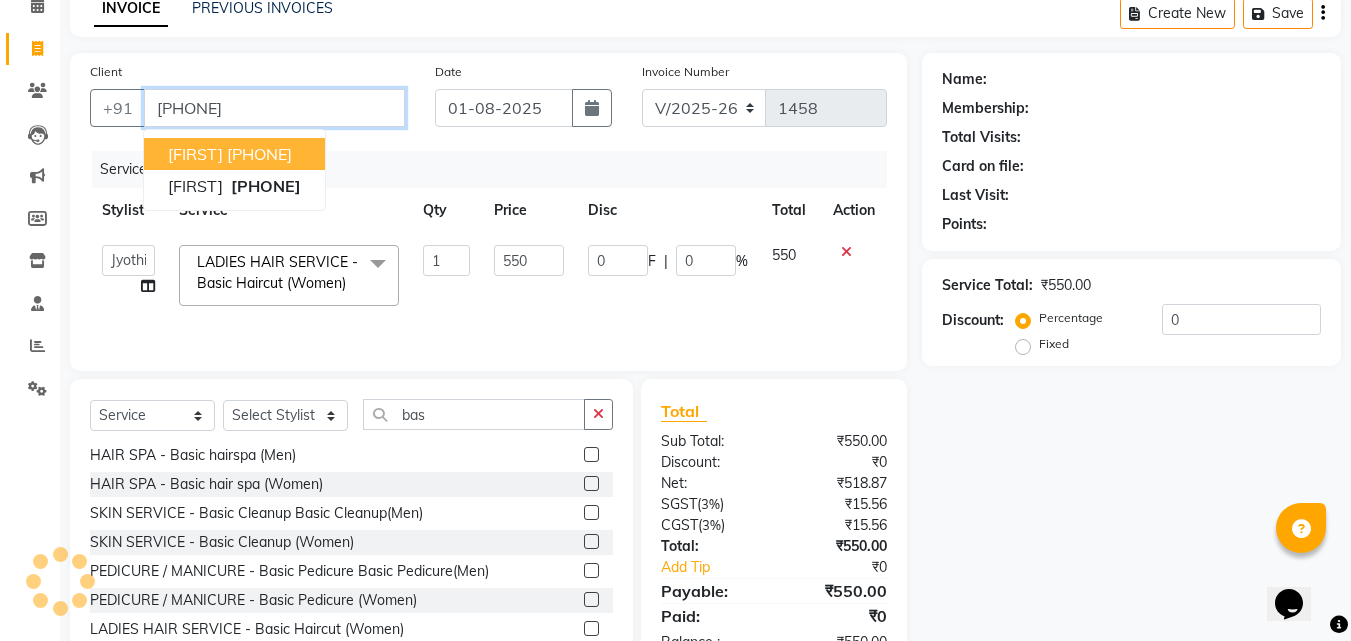 type on "[PHONE]" 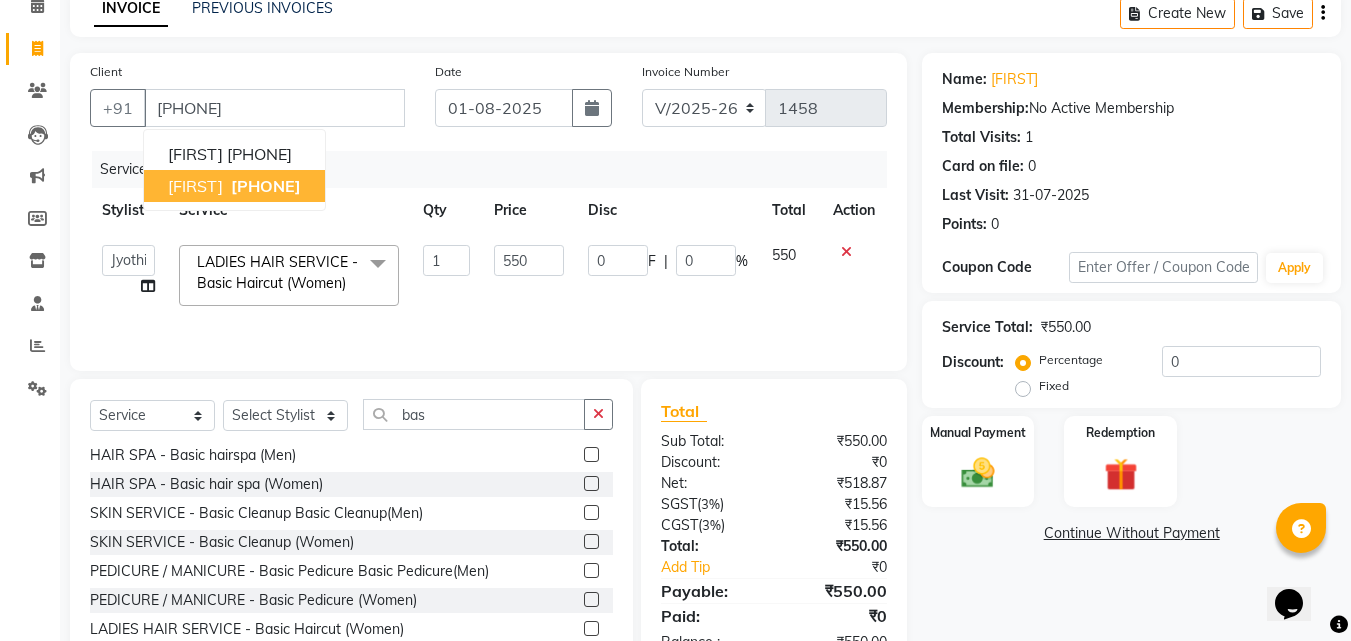 click on "[PHONE]" at bounding box center [266, 186] 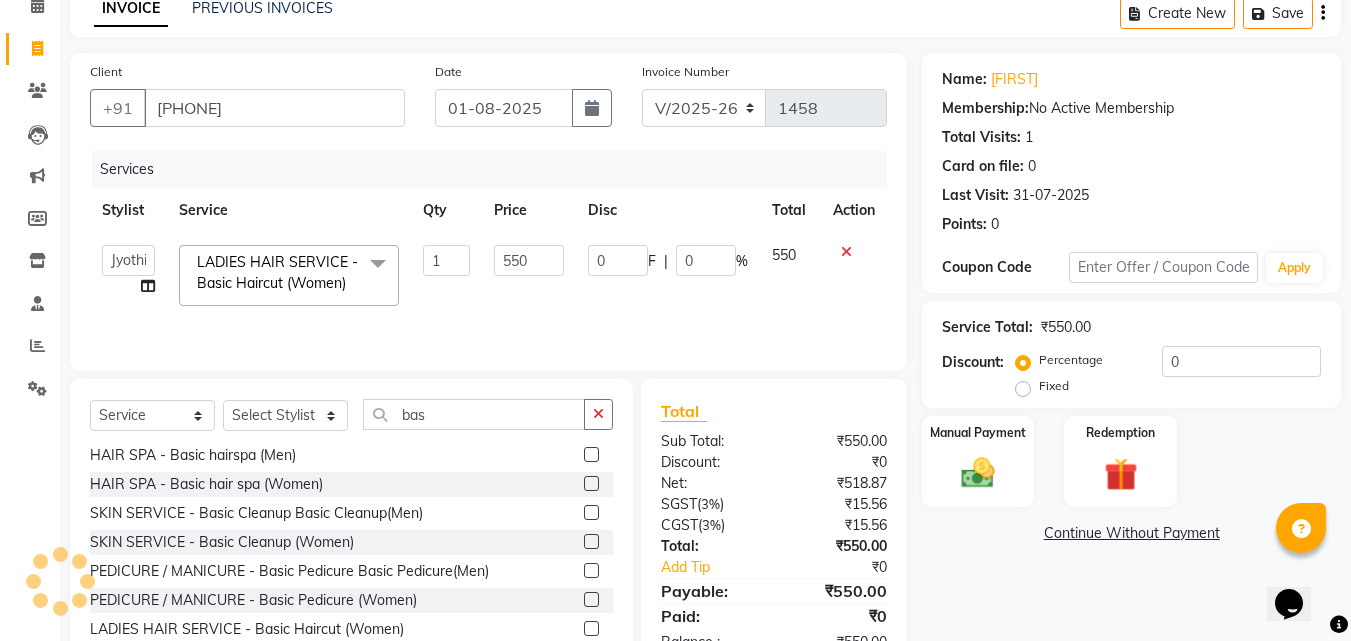 scroll, scrollTop: 160, scrollLeft: 0, axis: vertical 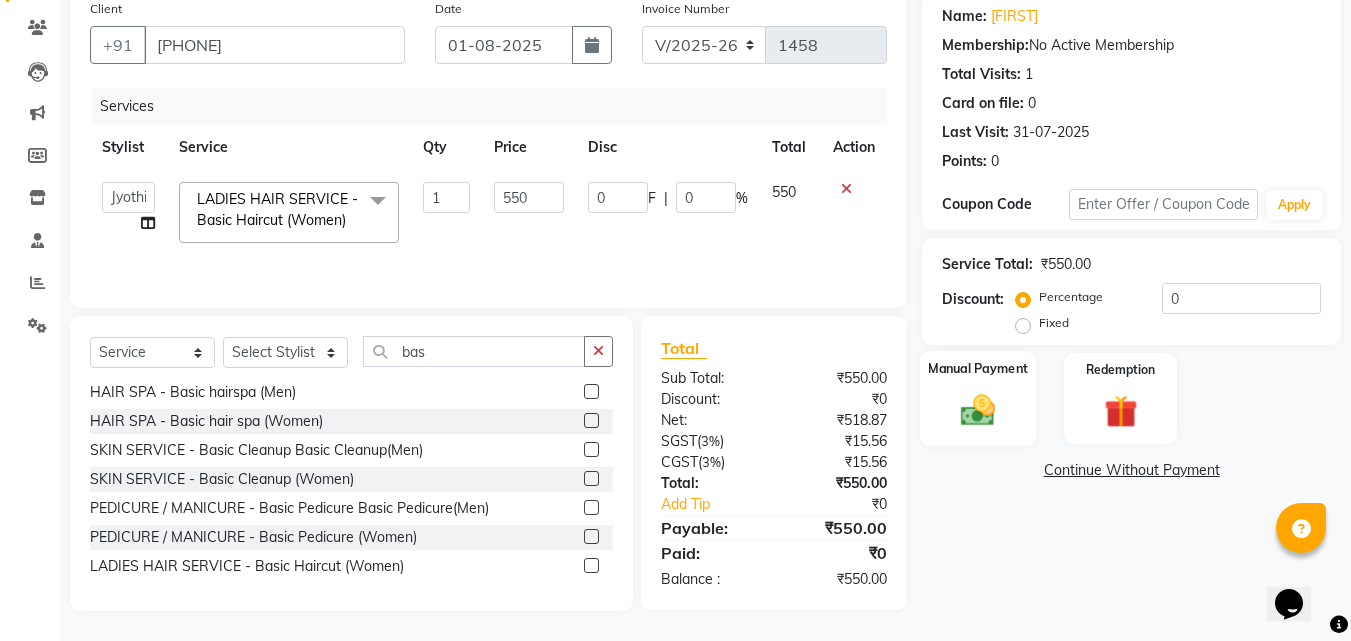 click 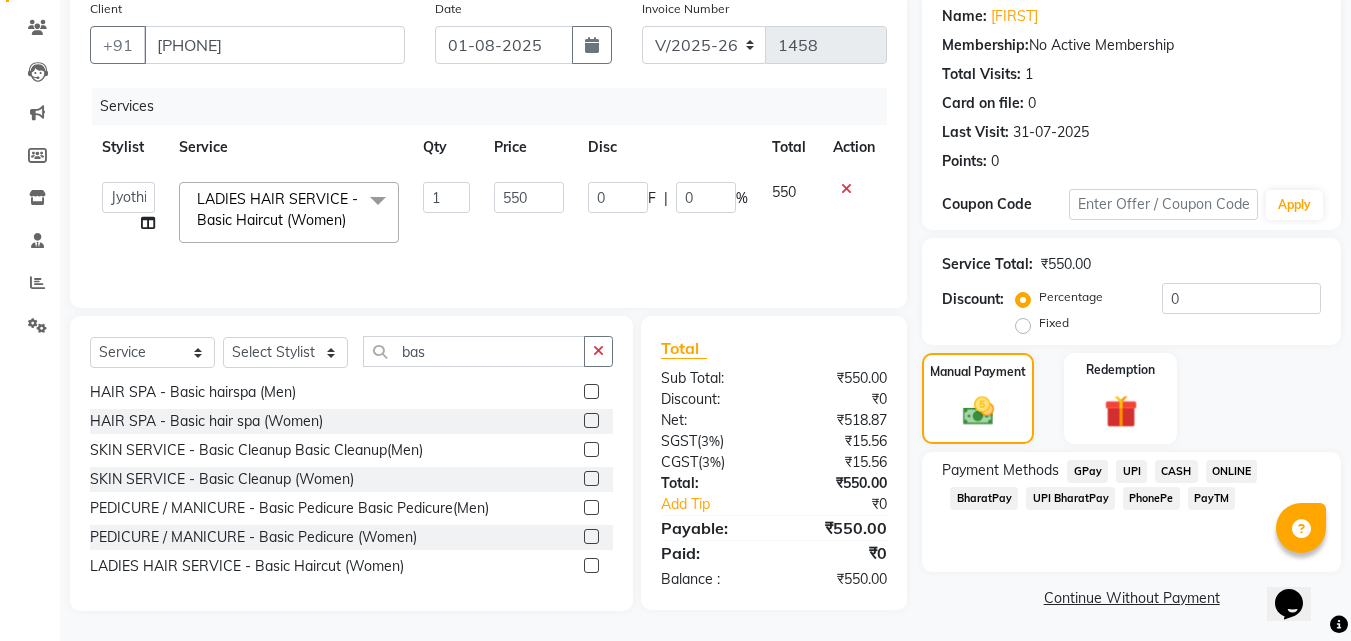 click on "PhonePe" 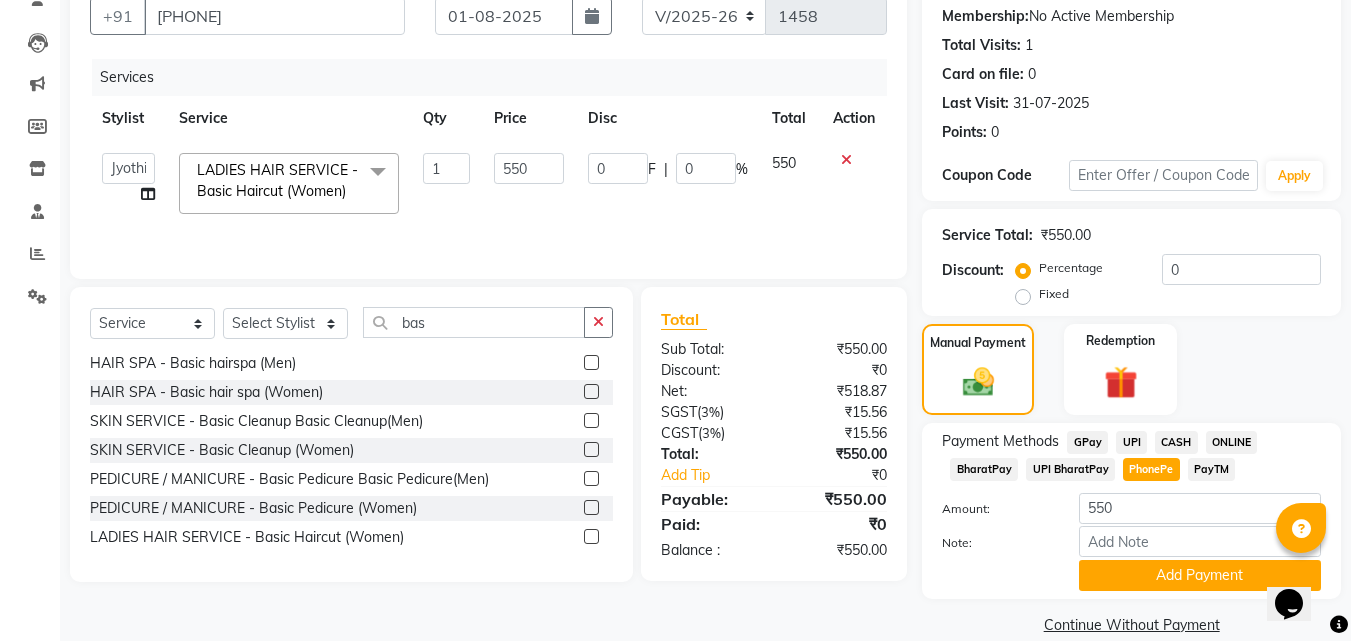 scroll, scrollTop: 218, scrollLeft: 0, axis: vertical 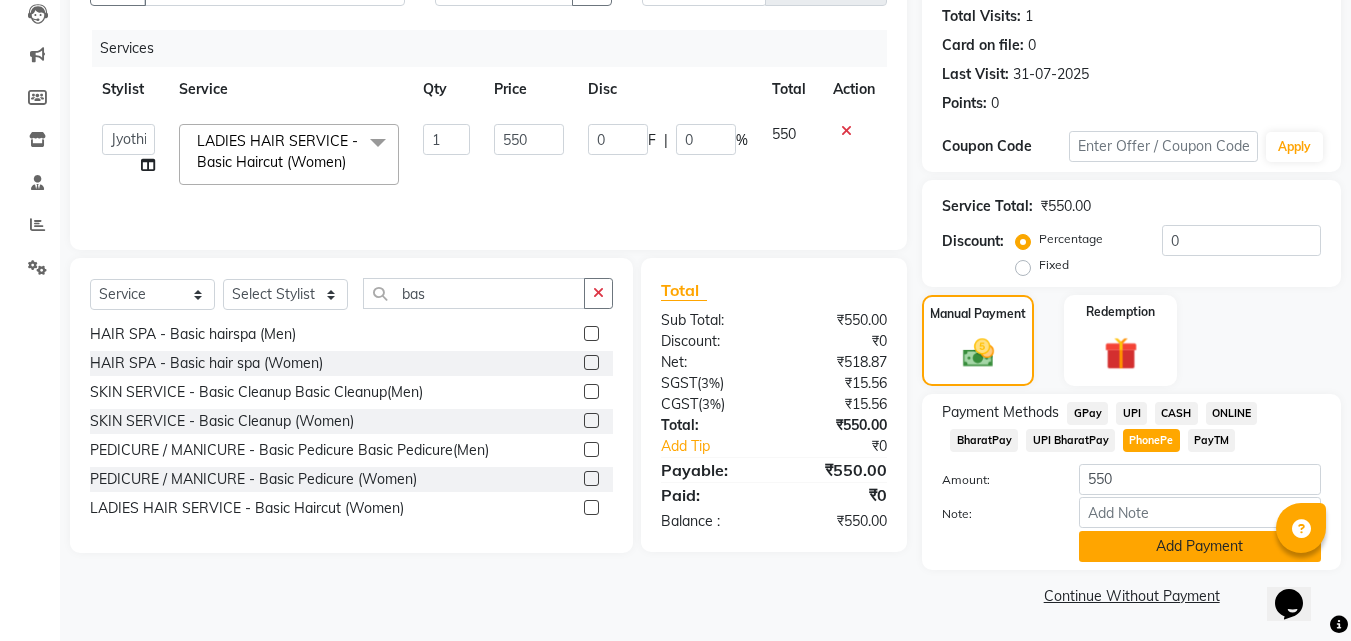 click on "Add Payment" 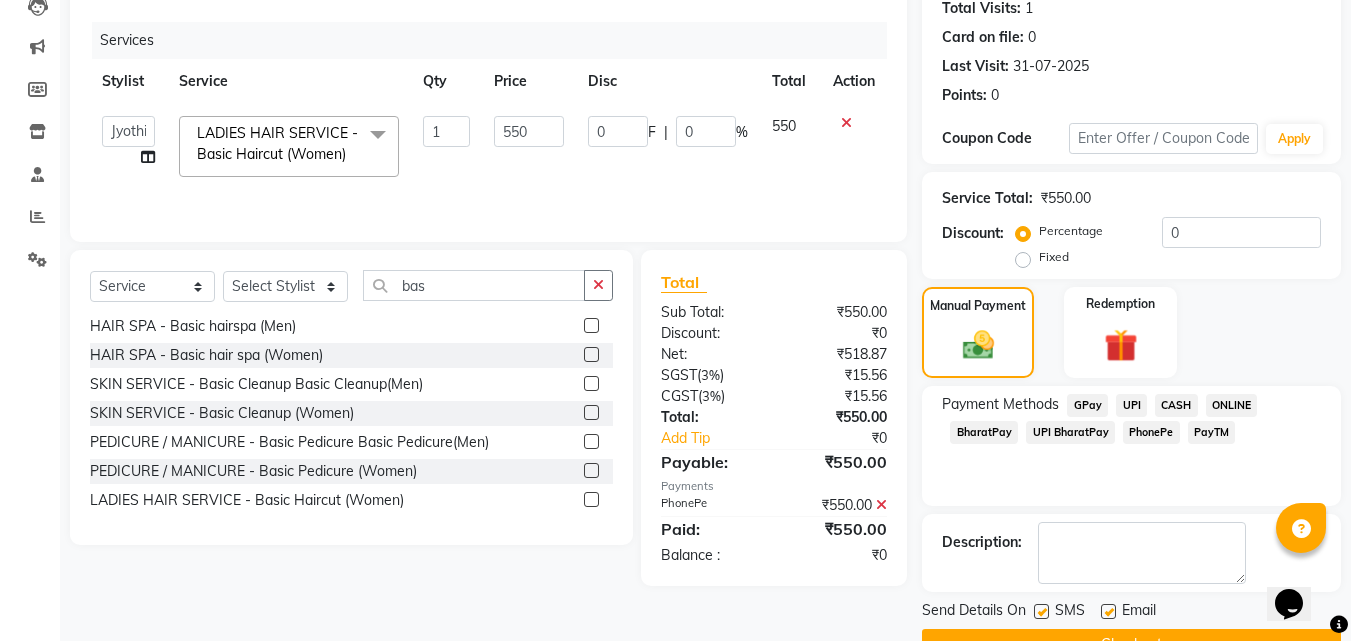scroll, scrollTop: 275, scrollLeft: 0, axis: vertical 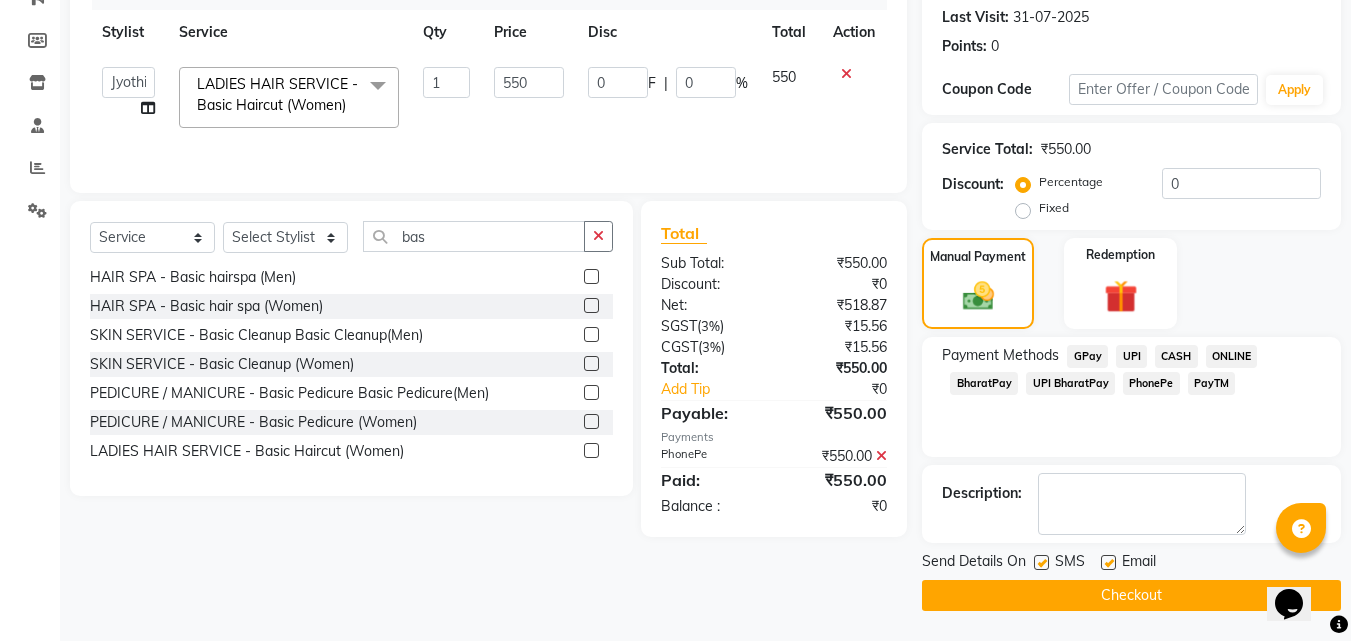 click on "Checkout" 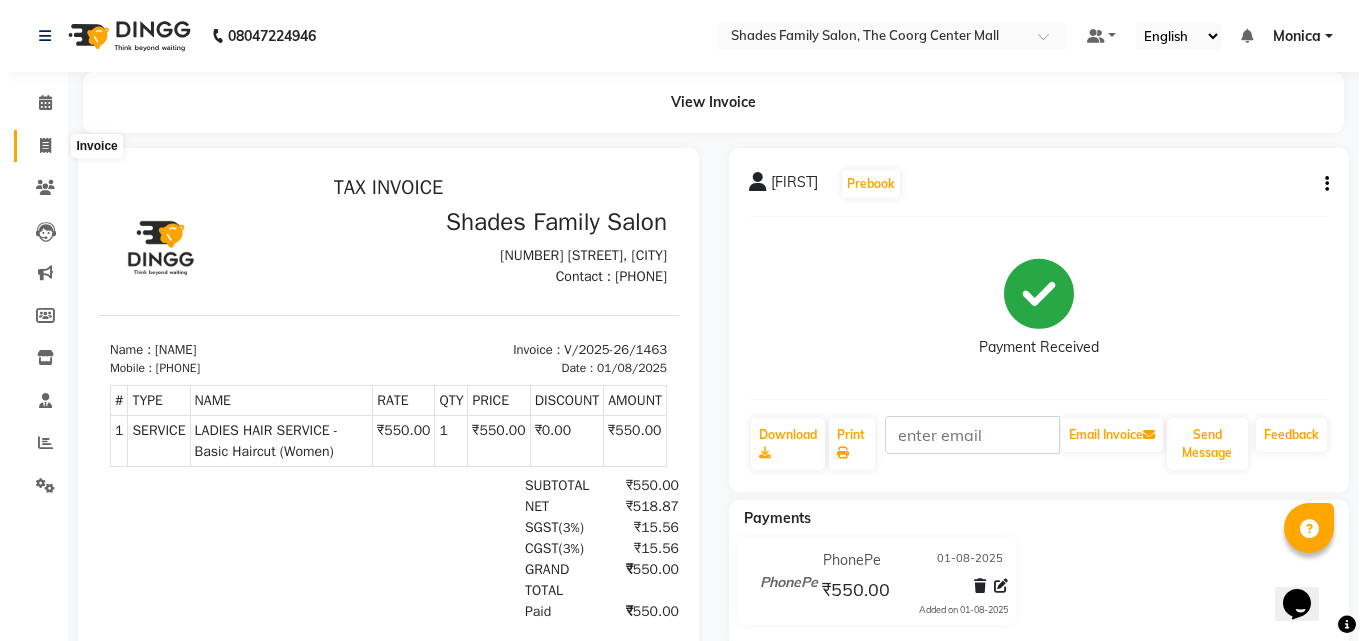 scroll, scrollTop: 0, scrollLeft: 0, axis: both 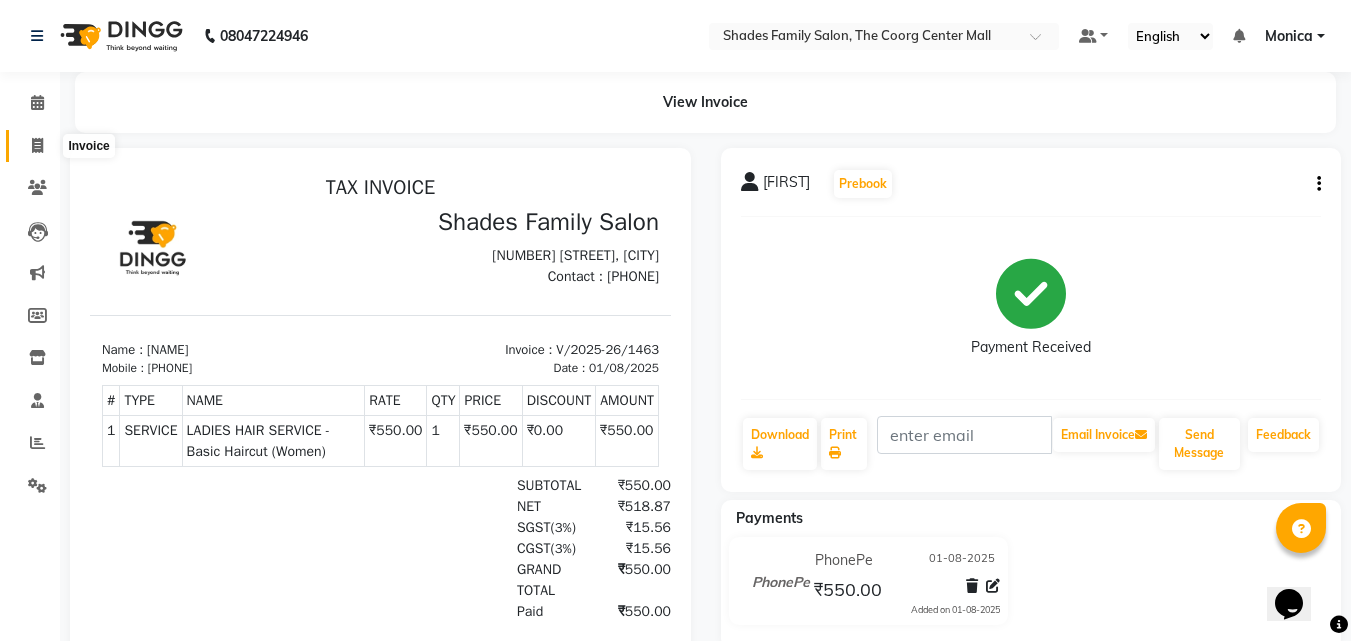 click 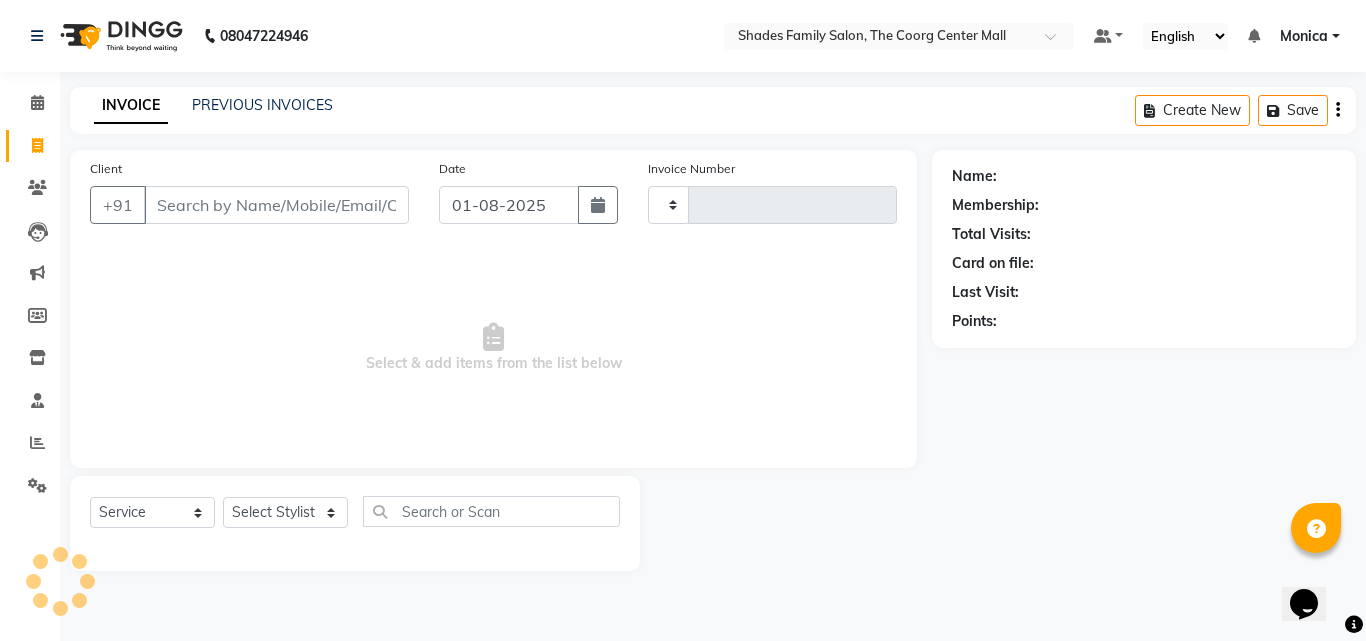 type on "1464" 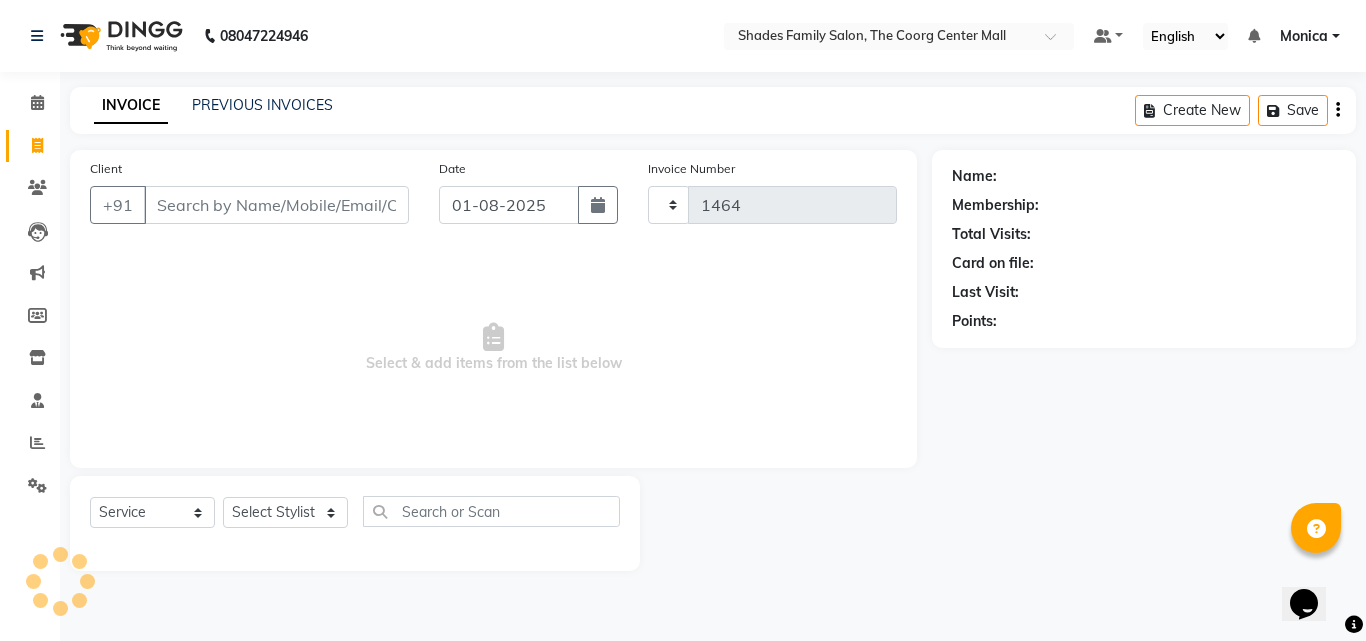 select on "7447" 